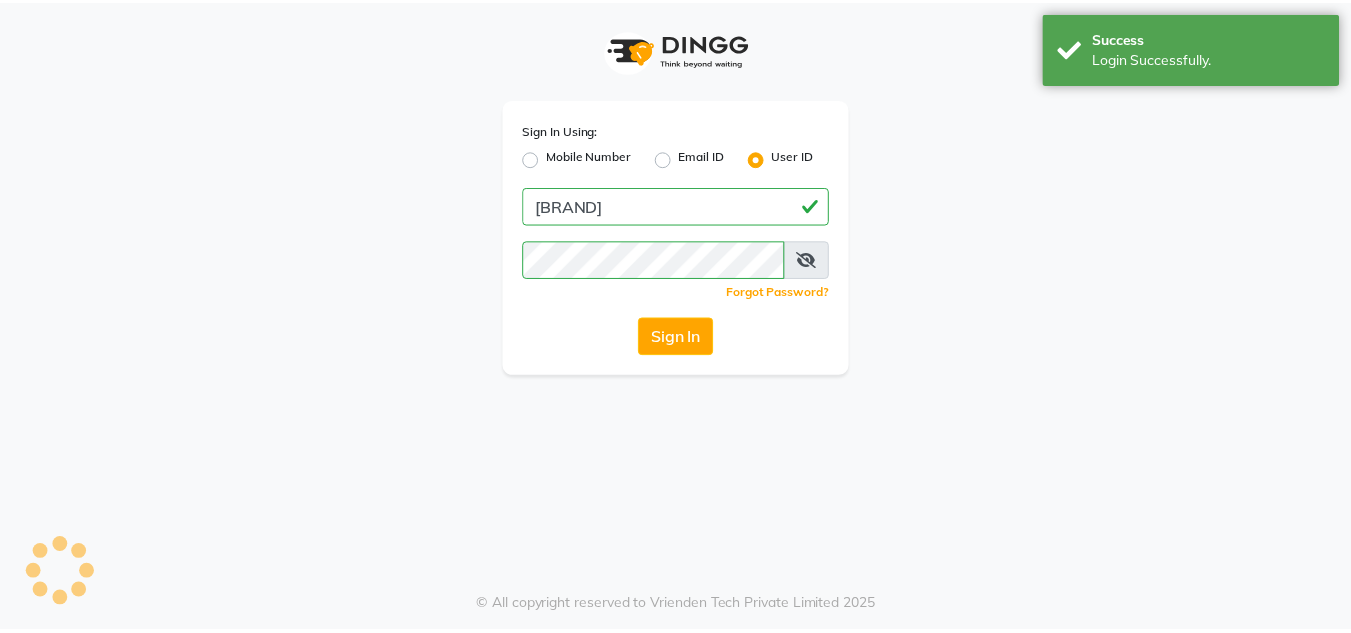 scroll, scrollTop: 0, scrollLeft: 0, axis: both 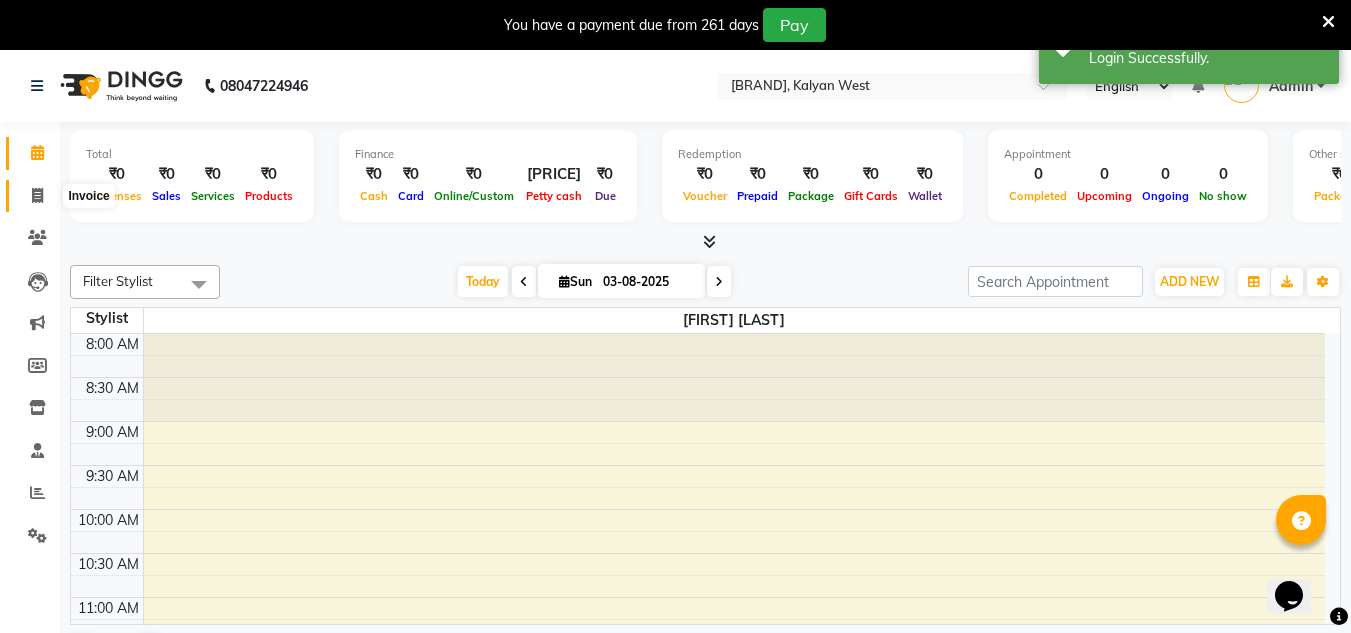 click 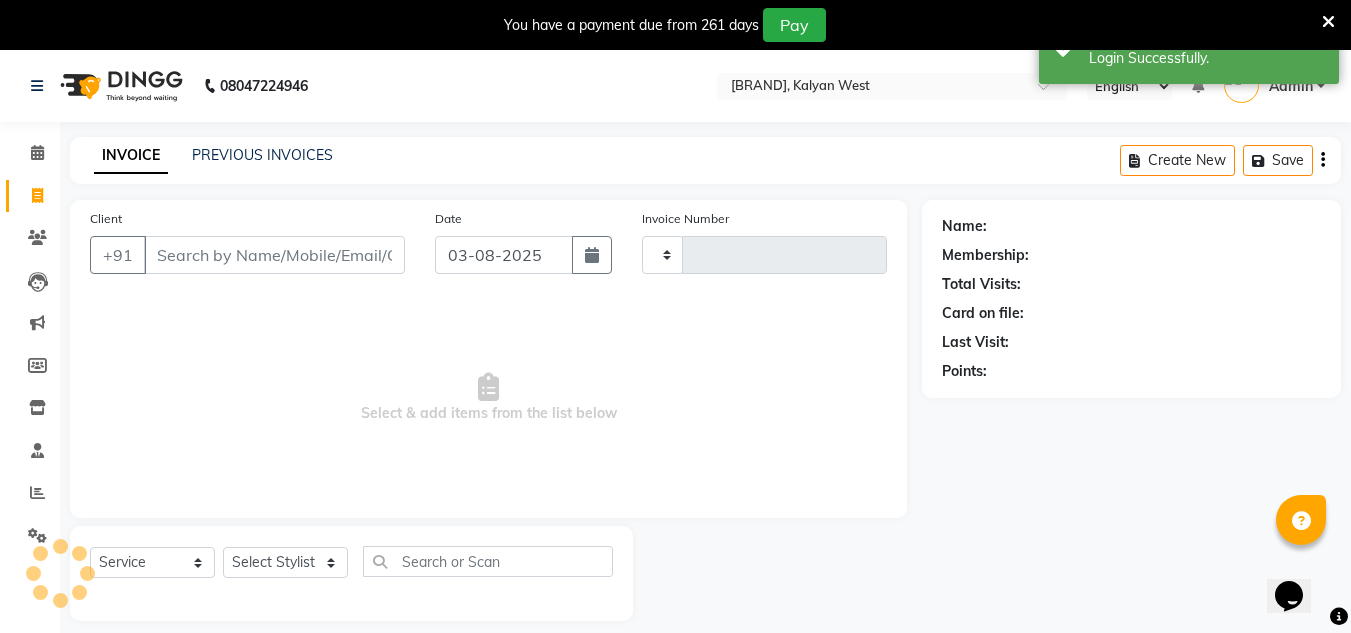 type on "0763" 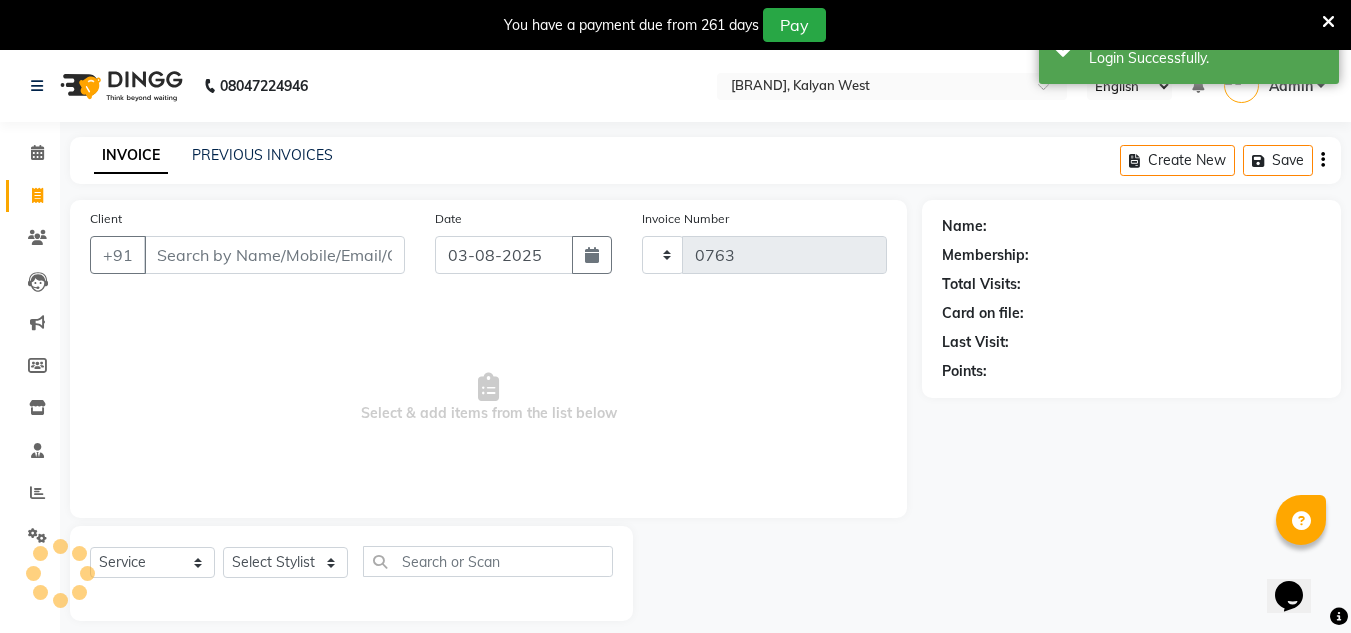 select on "4941" 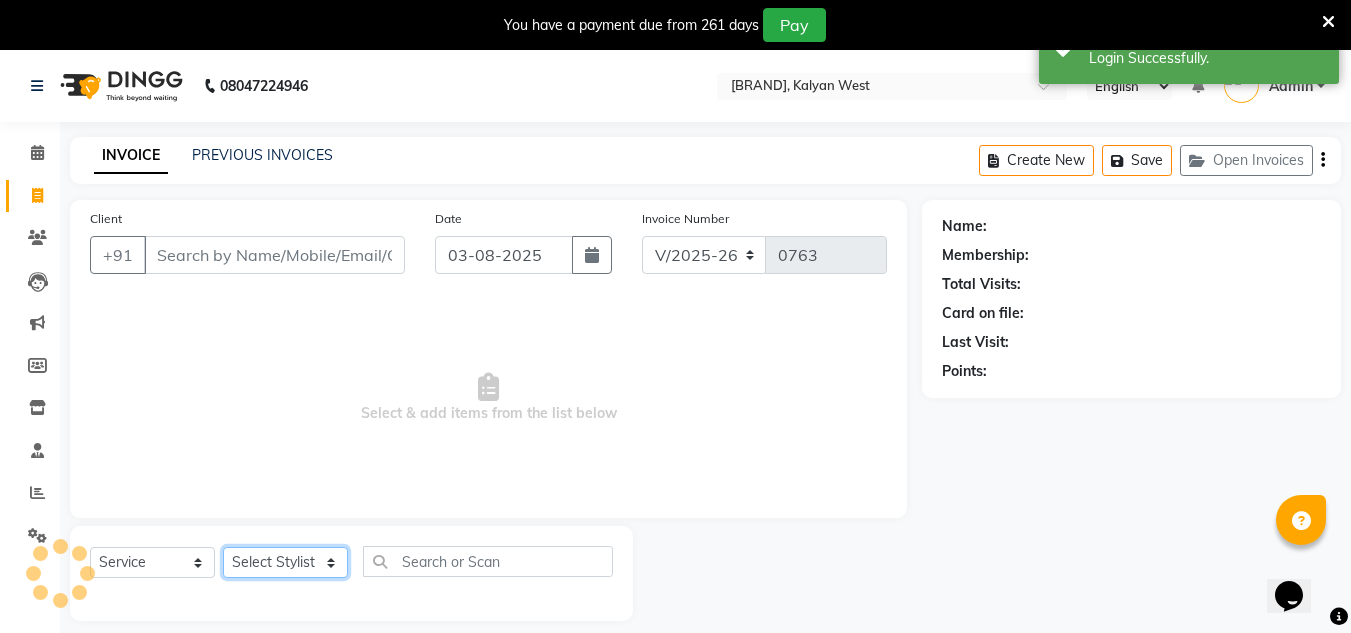 click on "Select Stylist" 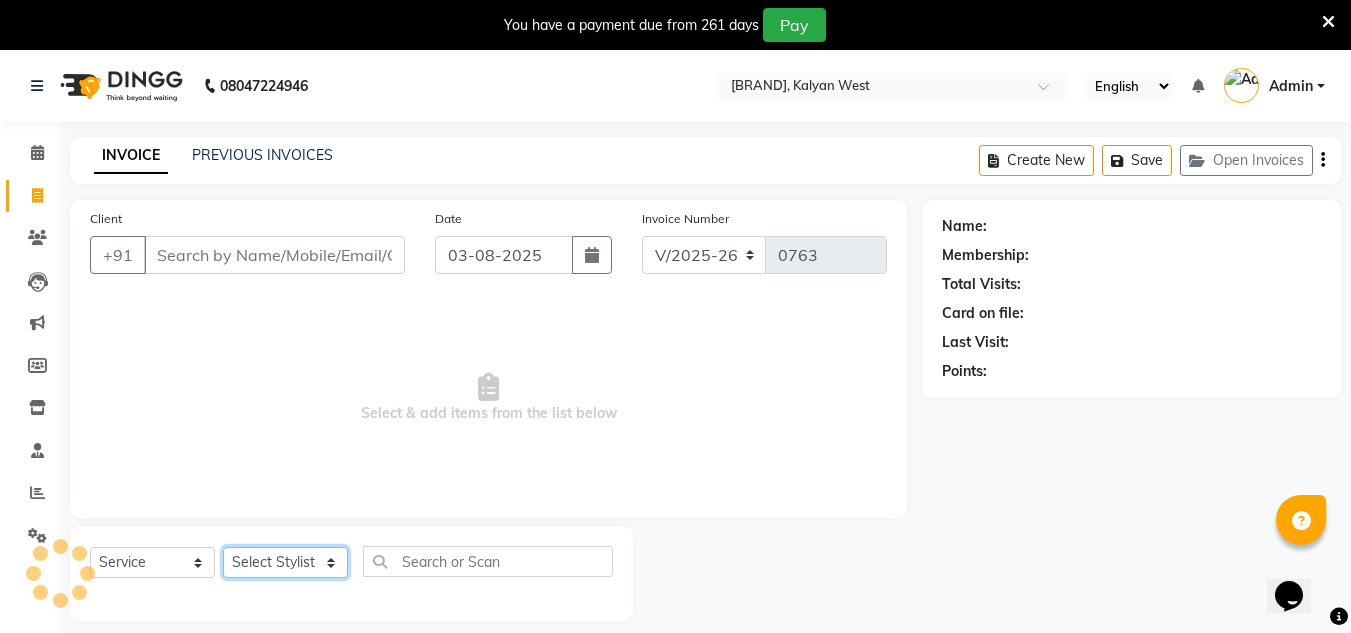 scroll, scrollTop: 48, scrollLeft: 0, axis: vertical 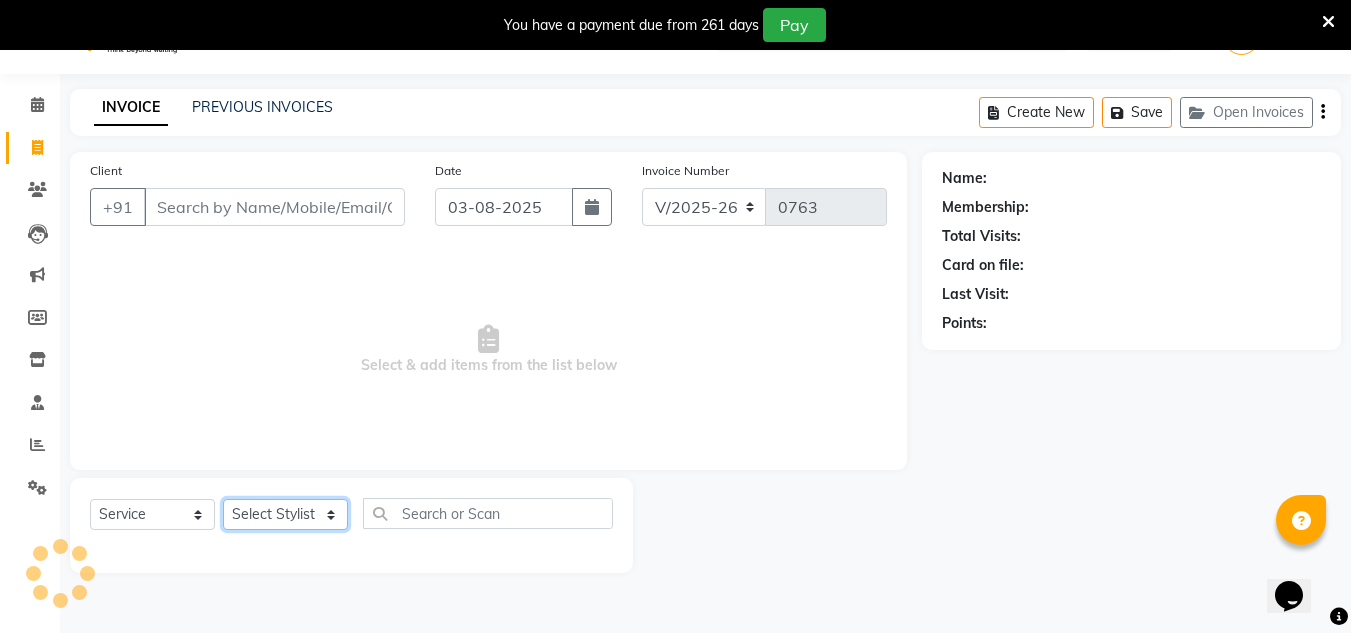 click on "Select Stylist" 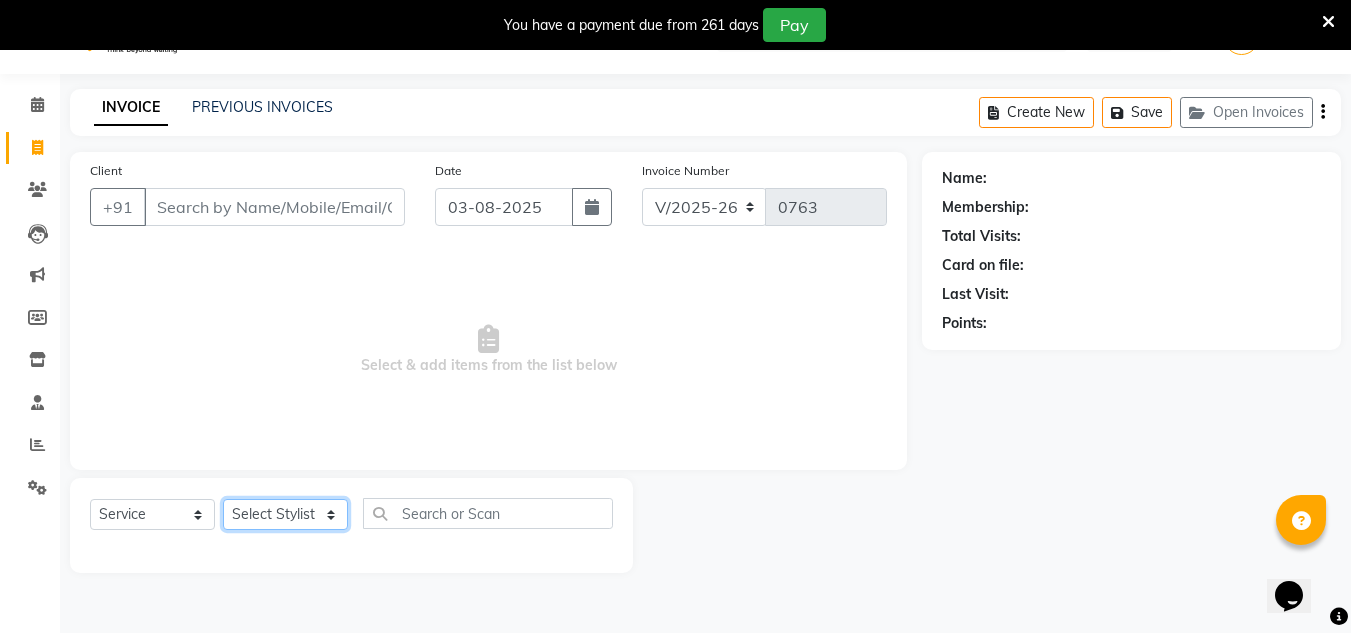 click on "Select Stylist" 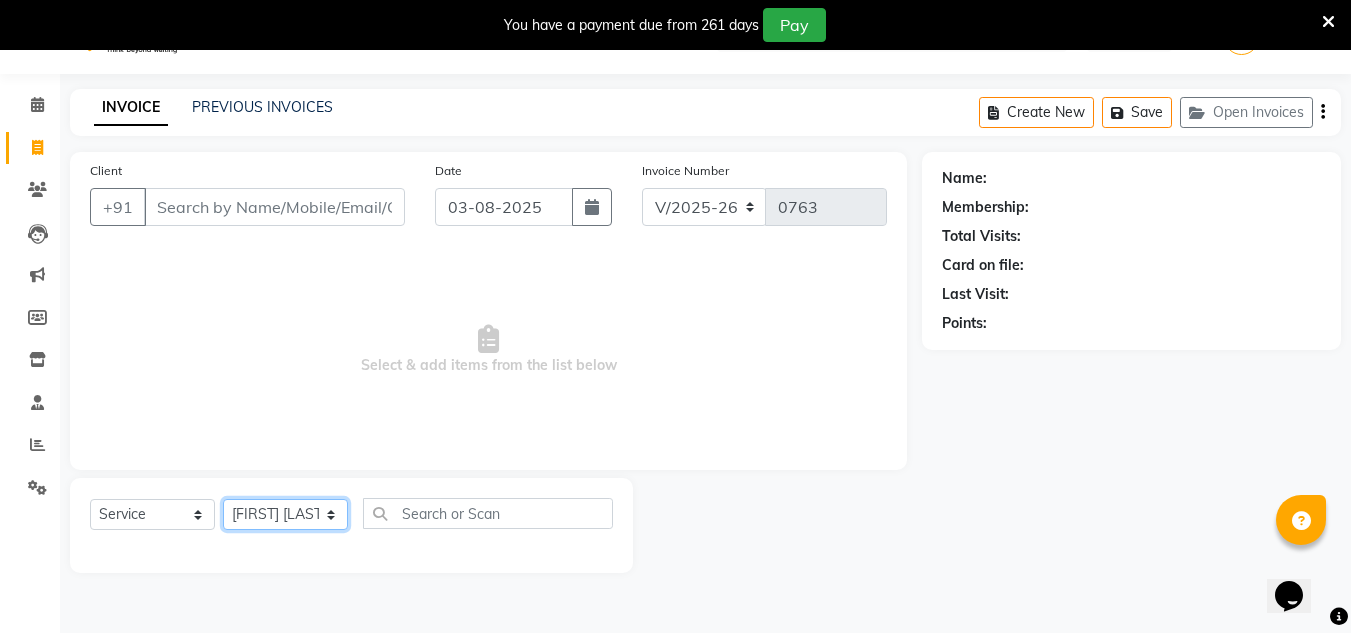 click on "Select Stylist H Robinson Keivom Khushi Krisha Manoranjan Neeta Sonkar Padmini Pradip Praksh Sharma Rakshu Roshni" 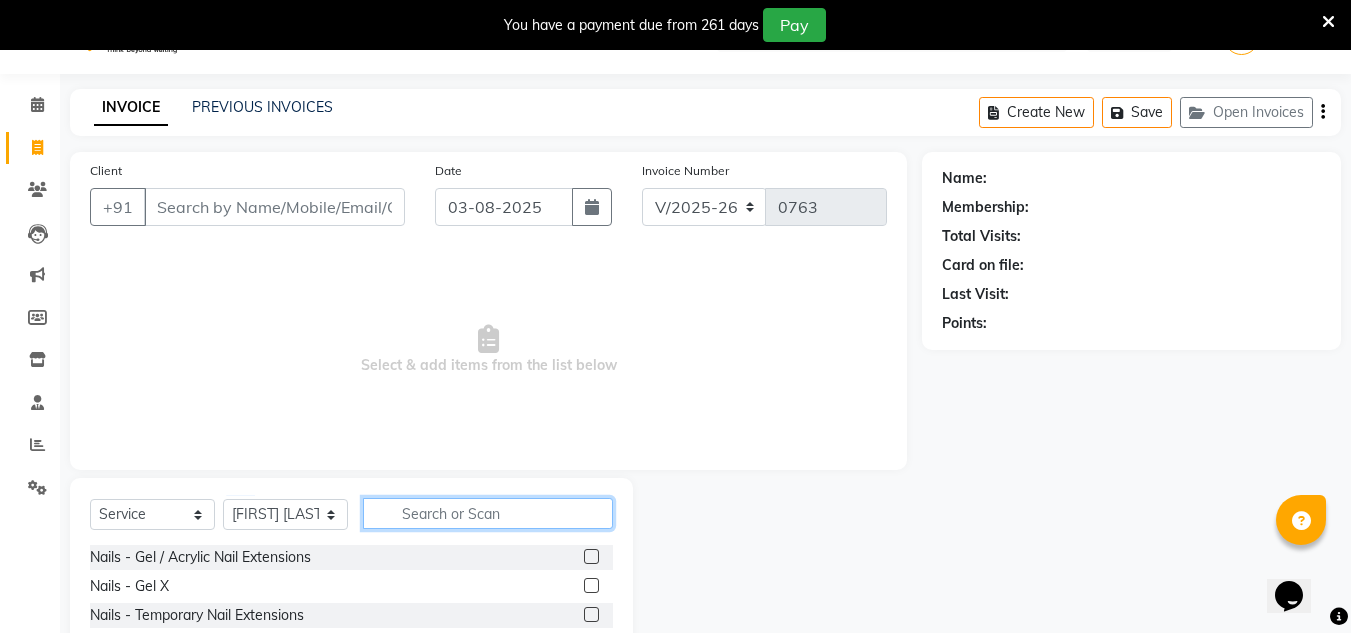 click 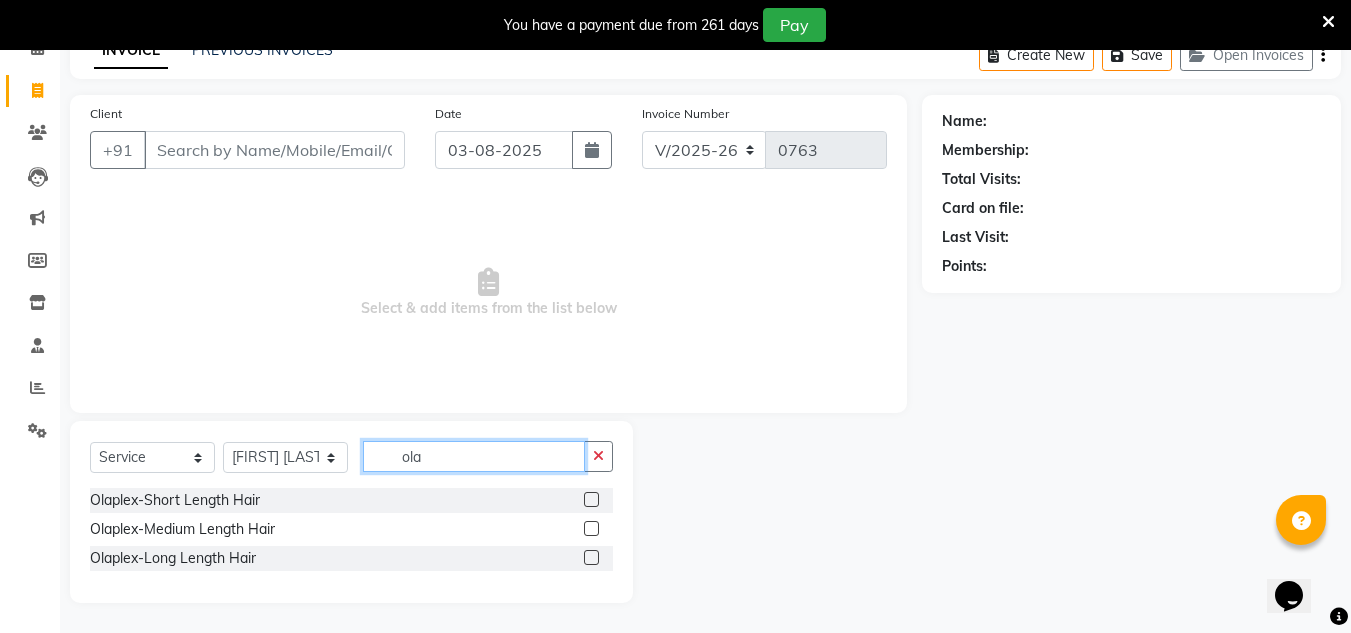 scroll, scrollTop: 104, scrollLeft: 0, axis: vertical 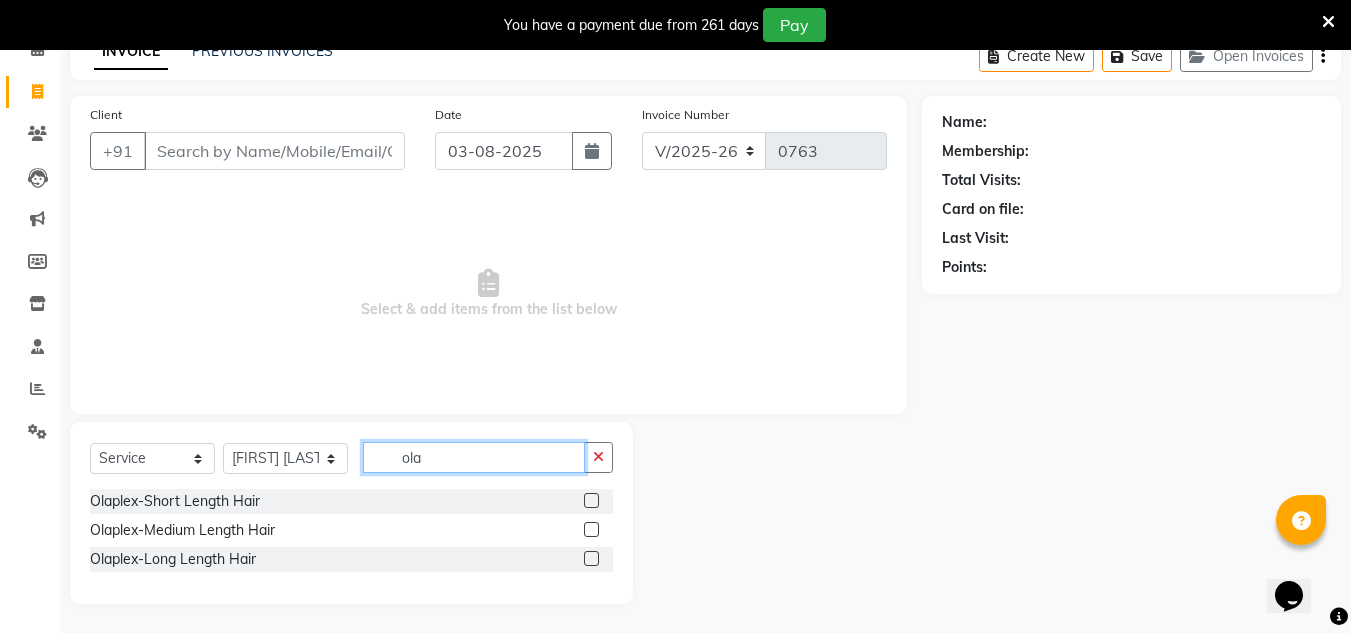 type on "ola" 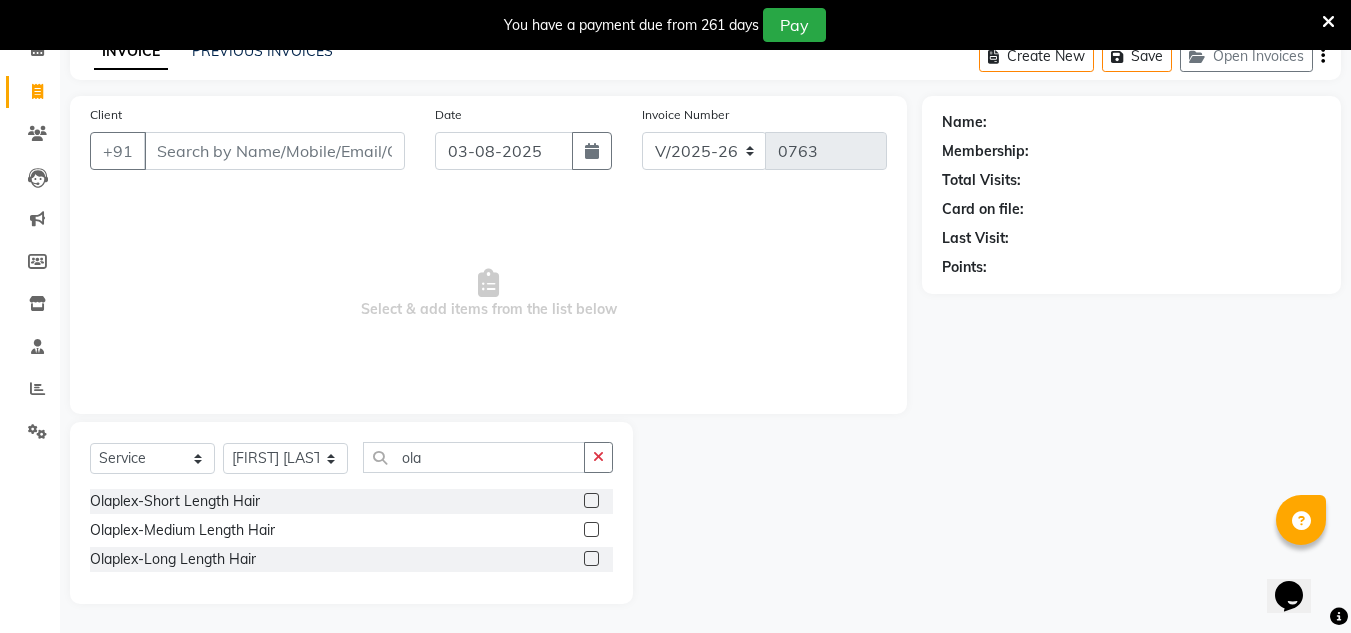 click 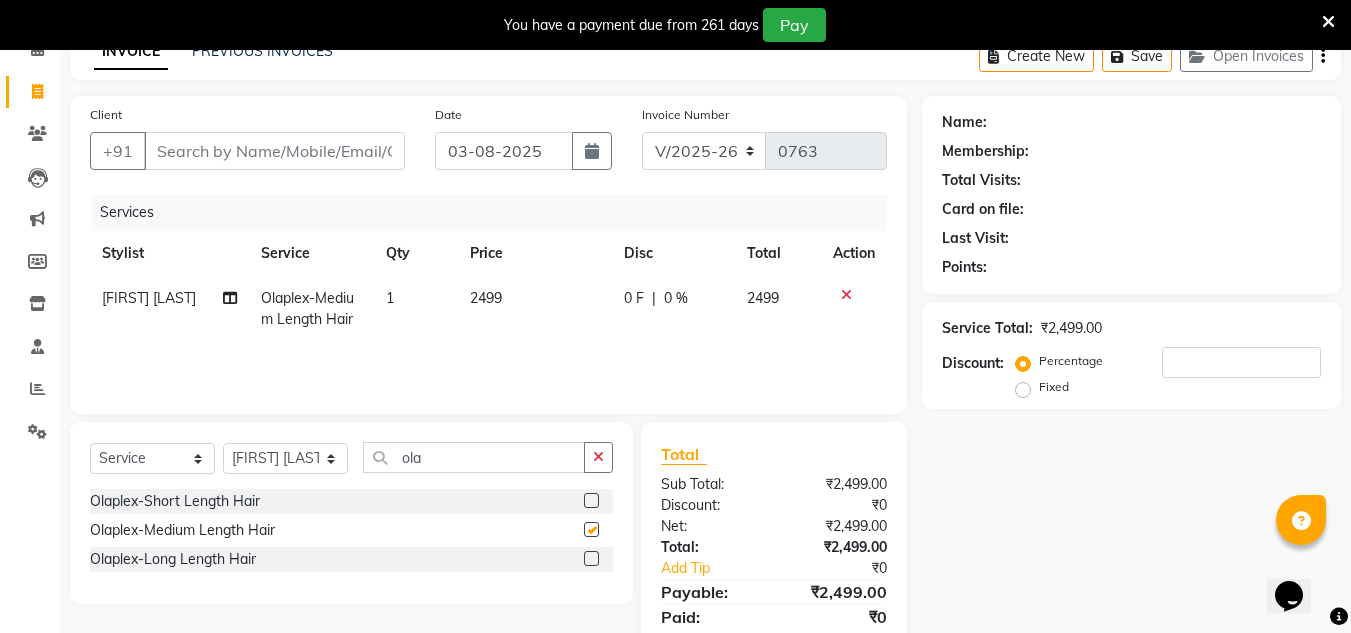 checkbox on "false" 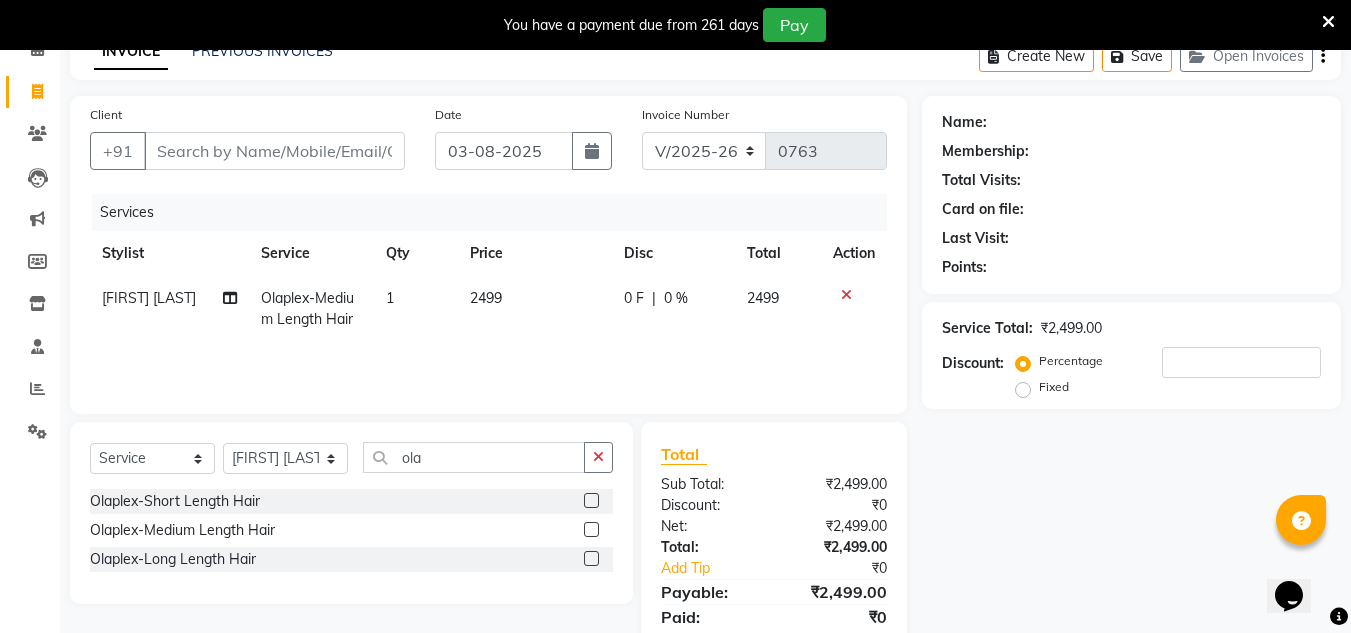 click on "2499" 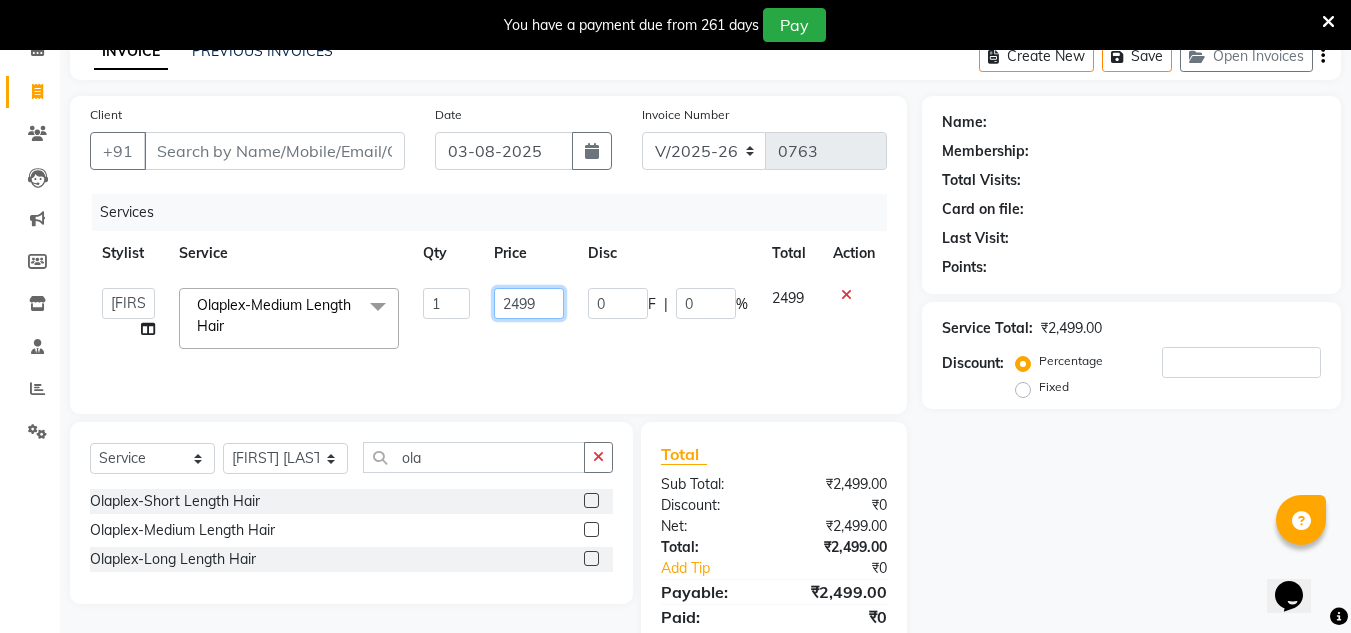click on "2499" 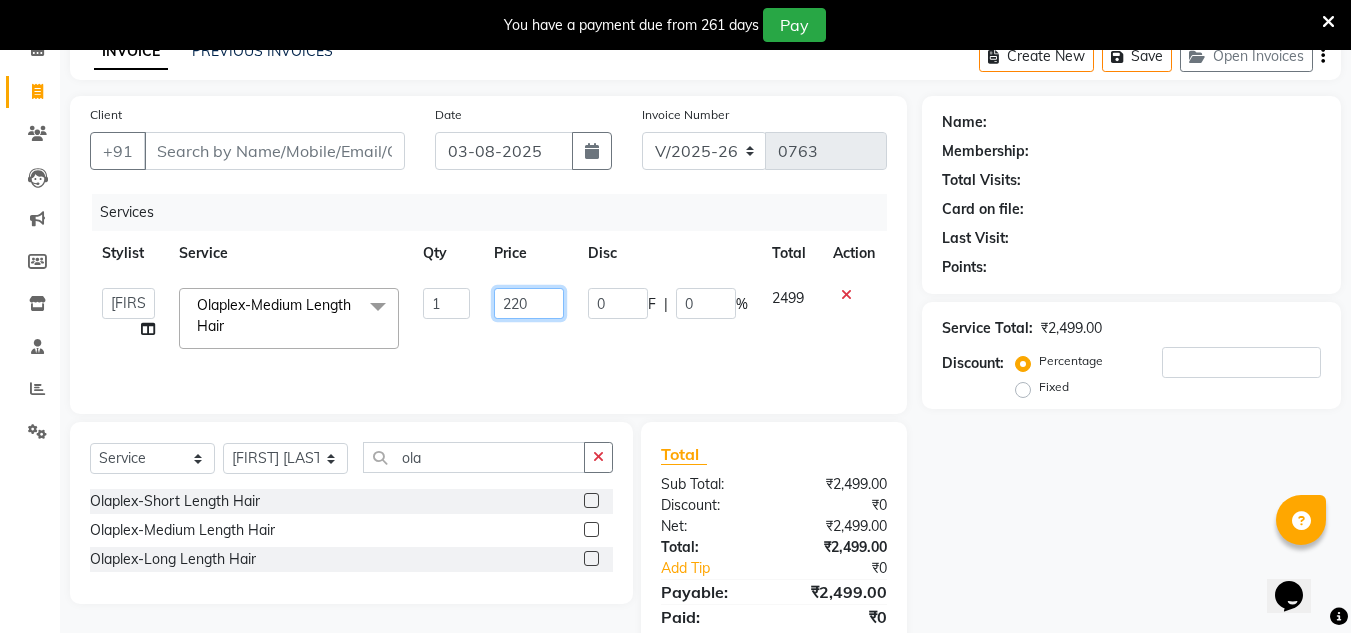 type on "2200" 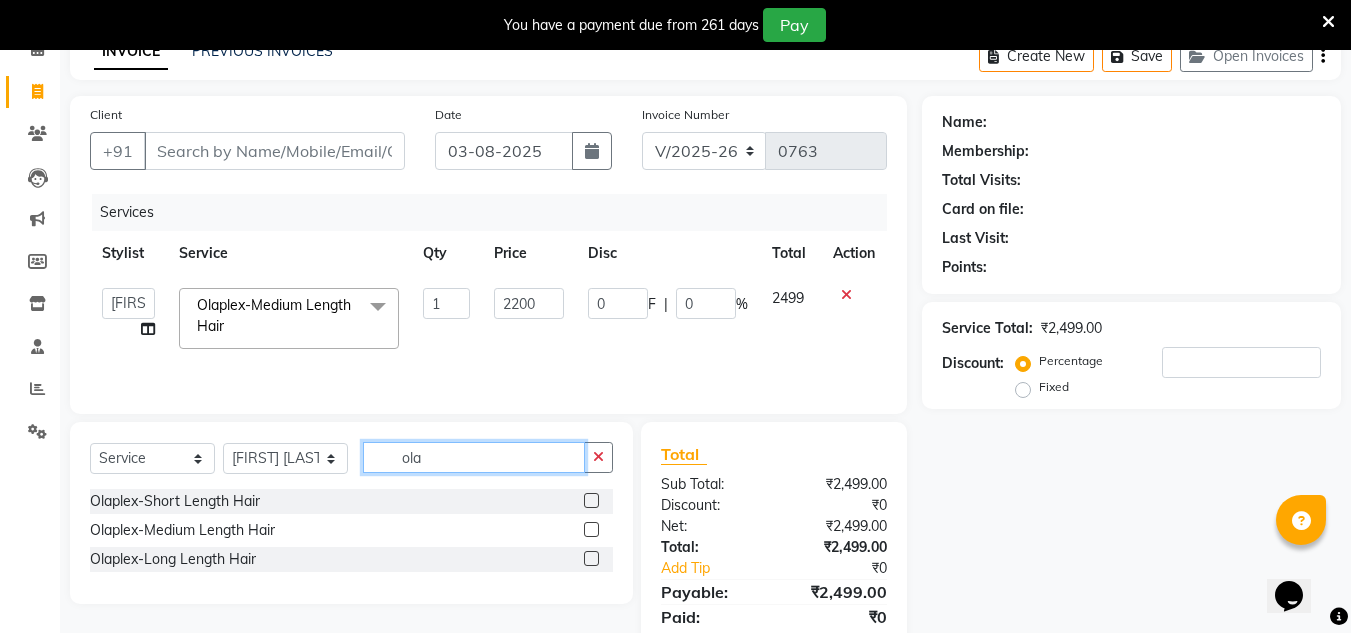 click on "ola" 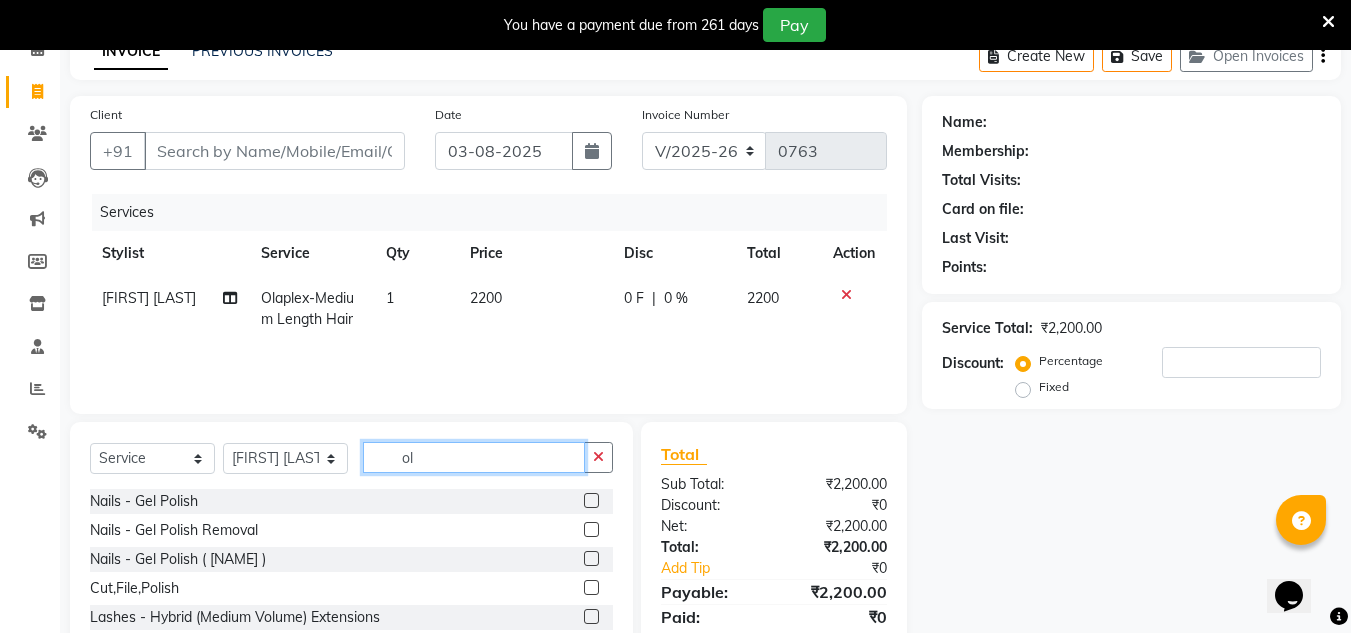 type on "o" 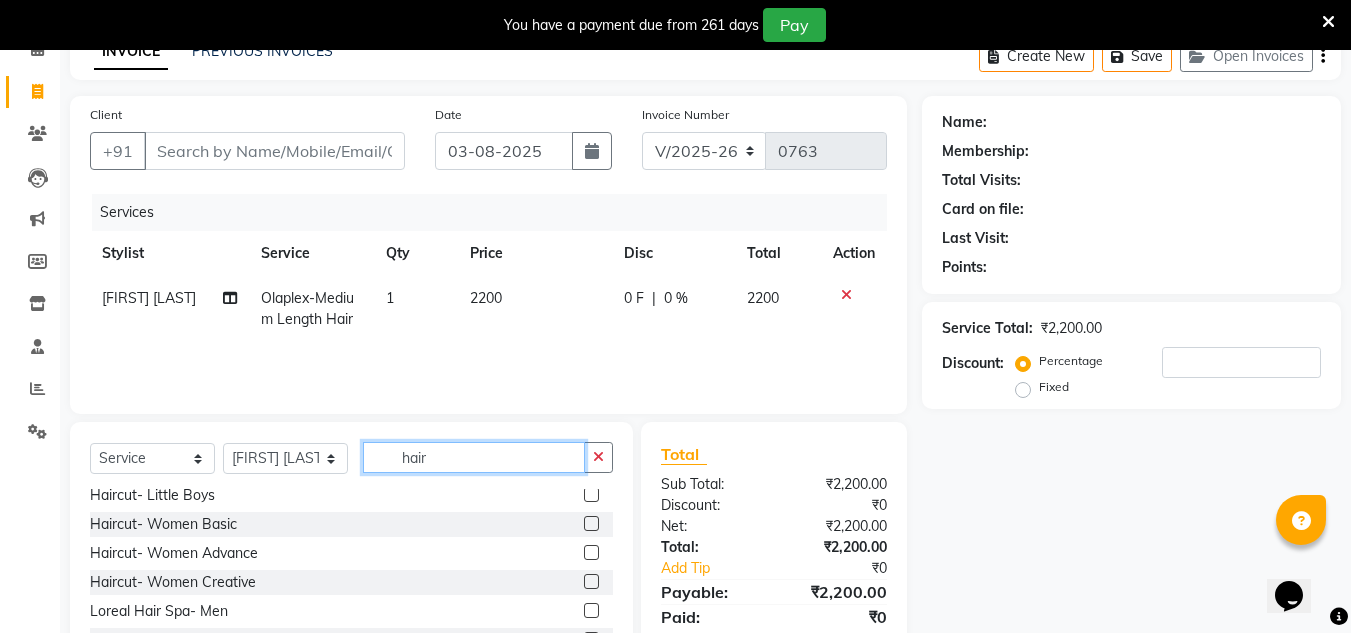 scroll, scrollTop: 94, scrollLeft: 0, axis: vertical 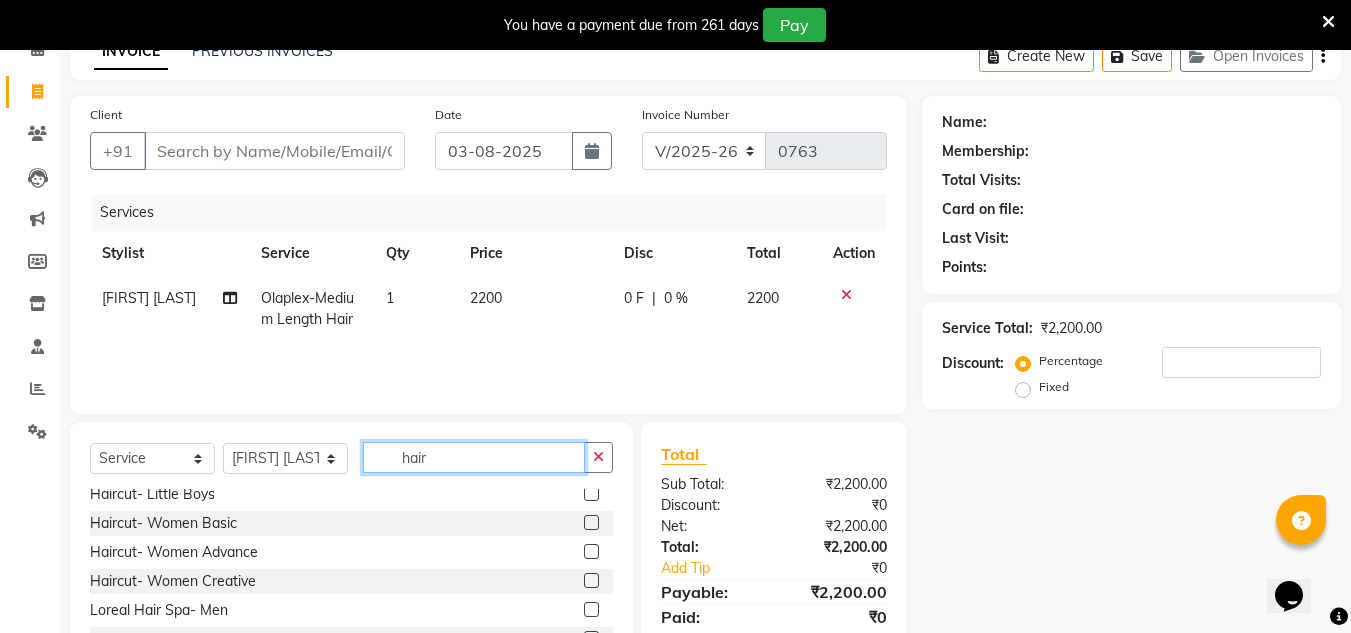 type on "hair" 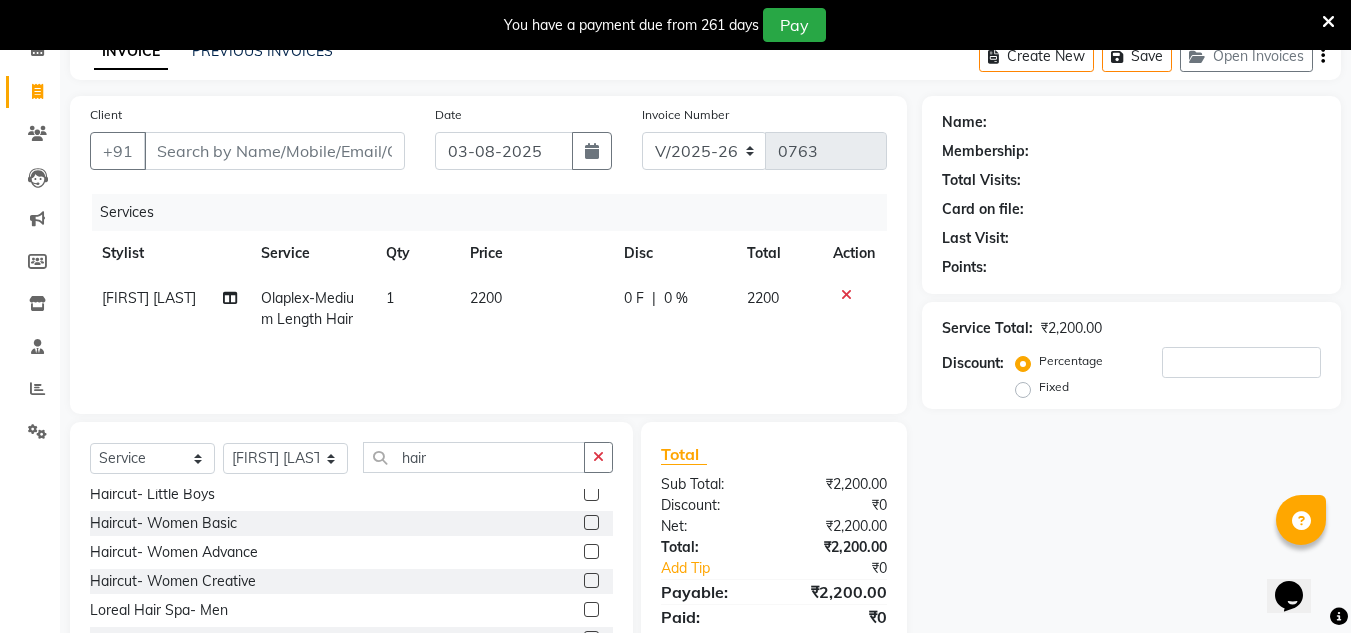 click 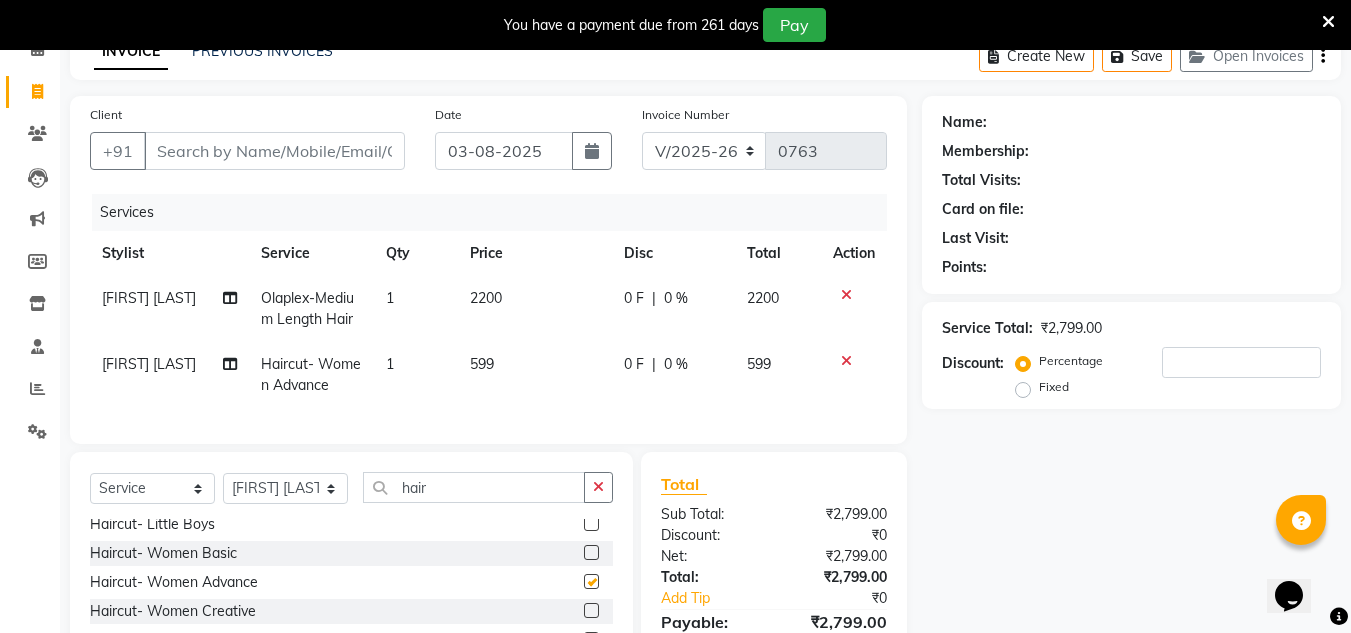 checkbox on "false" 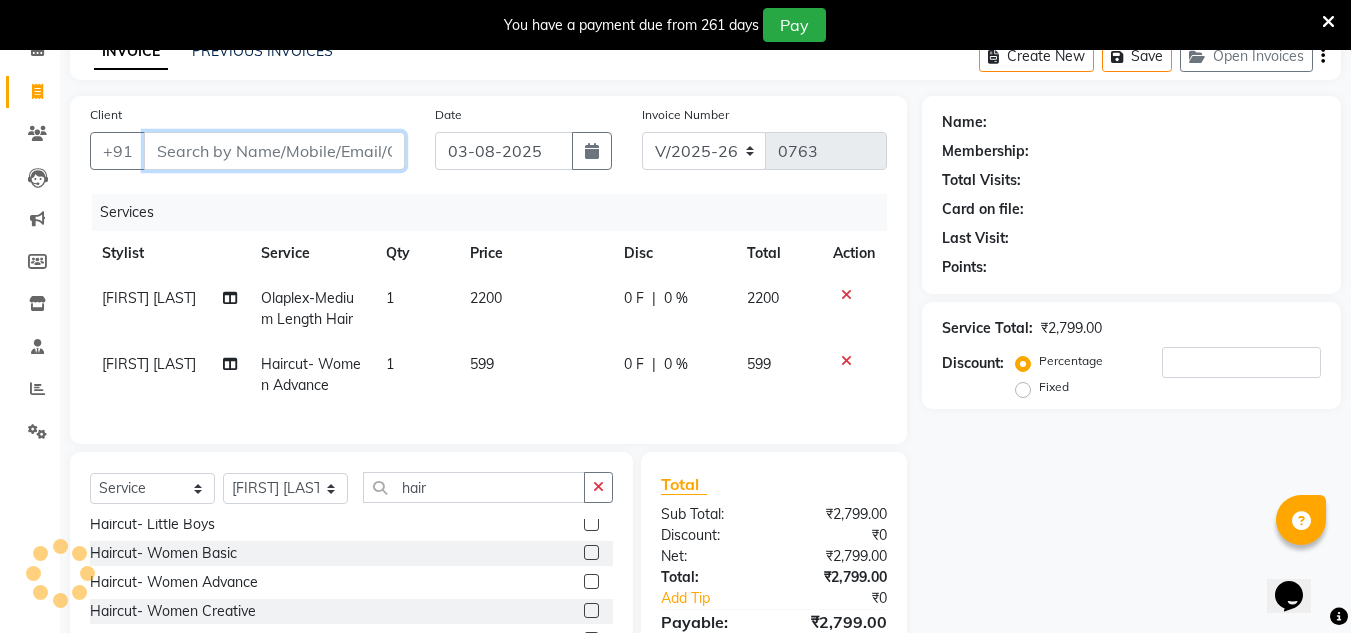 click on "Client" at bounding box center [274, 151] 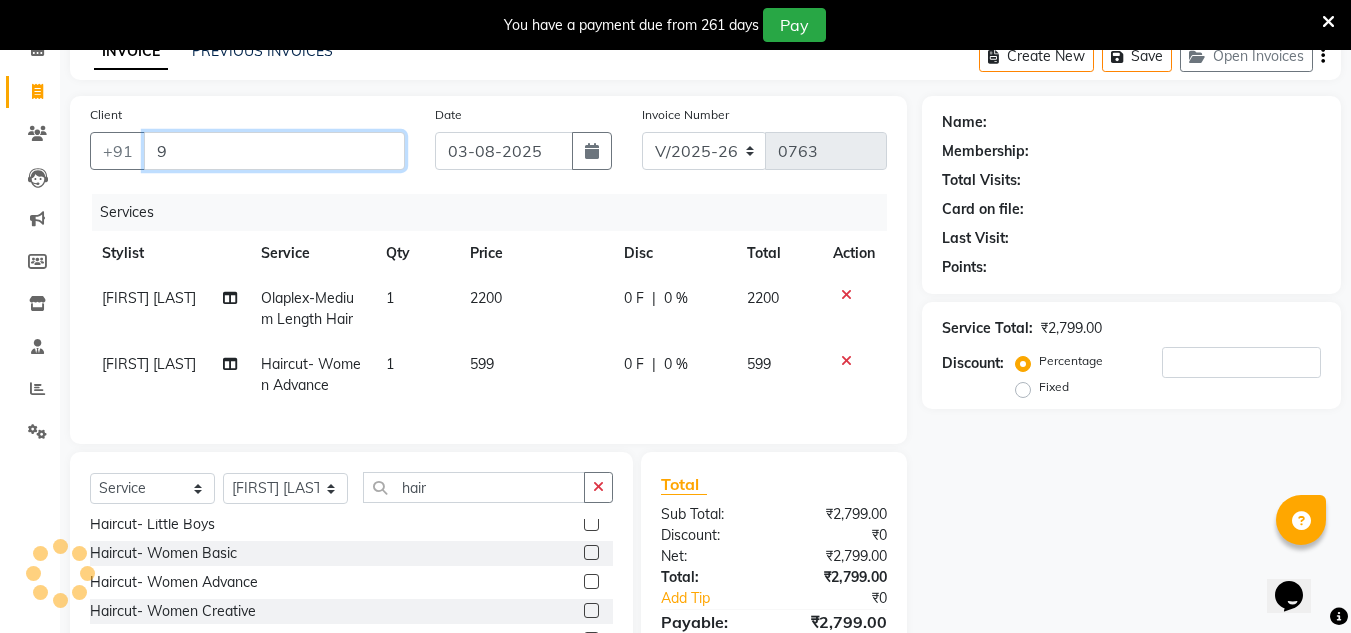 type on "0" 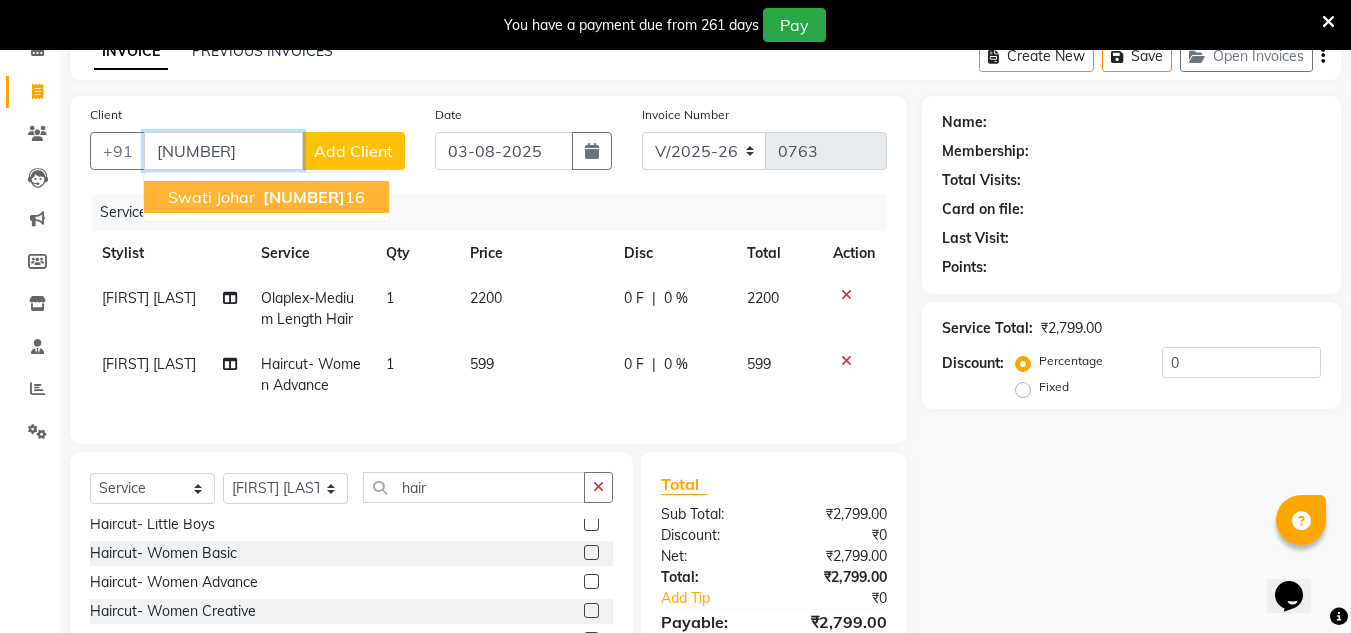 click on "Swati Johar" at bounding box center [211, 197] 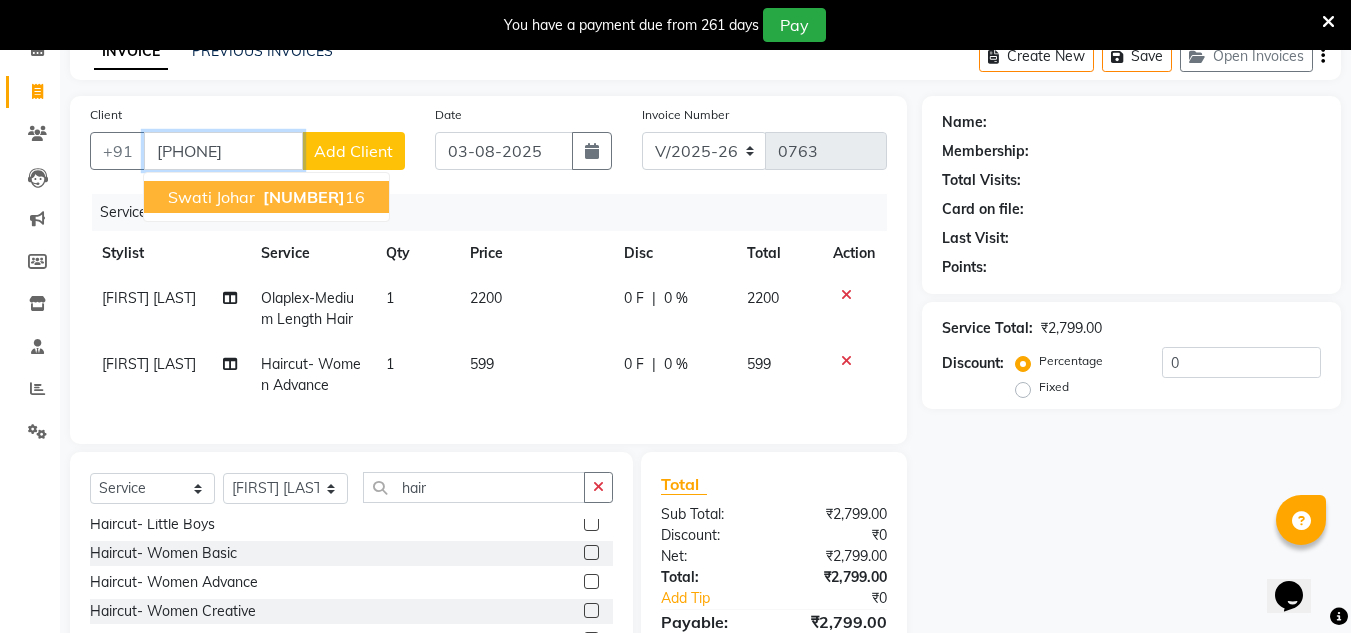 type on "[PHONE]" 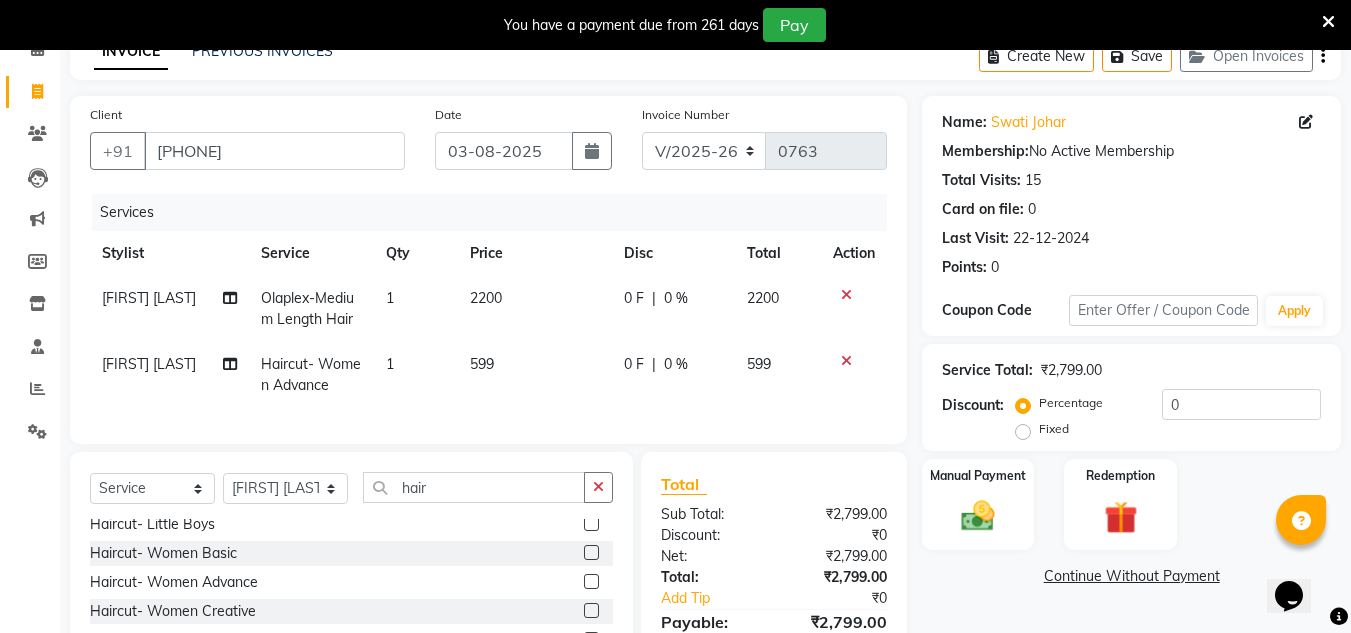 scroll, scrollTop: 263, scrollLeft: 0, axis: vertical 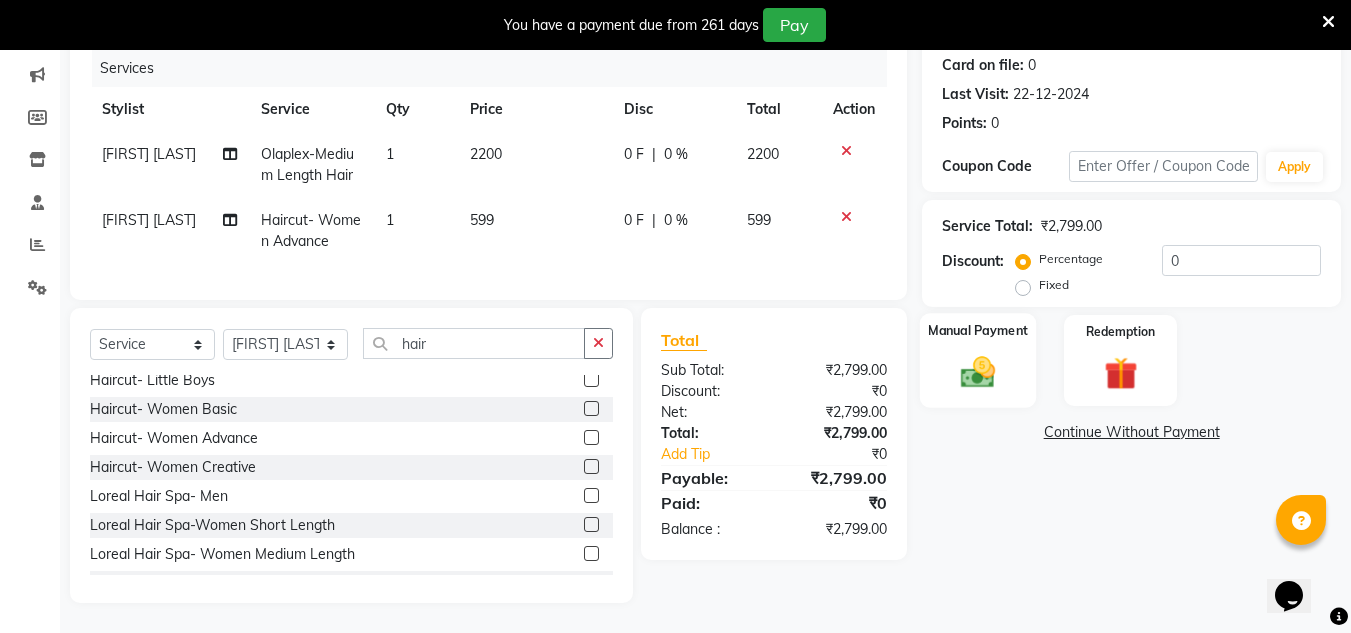 click on "Manual Payment" 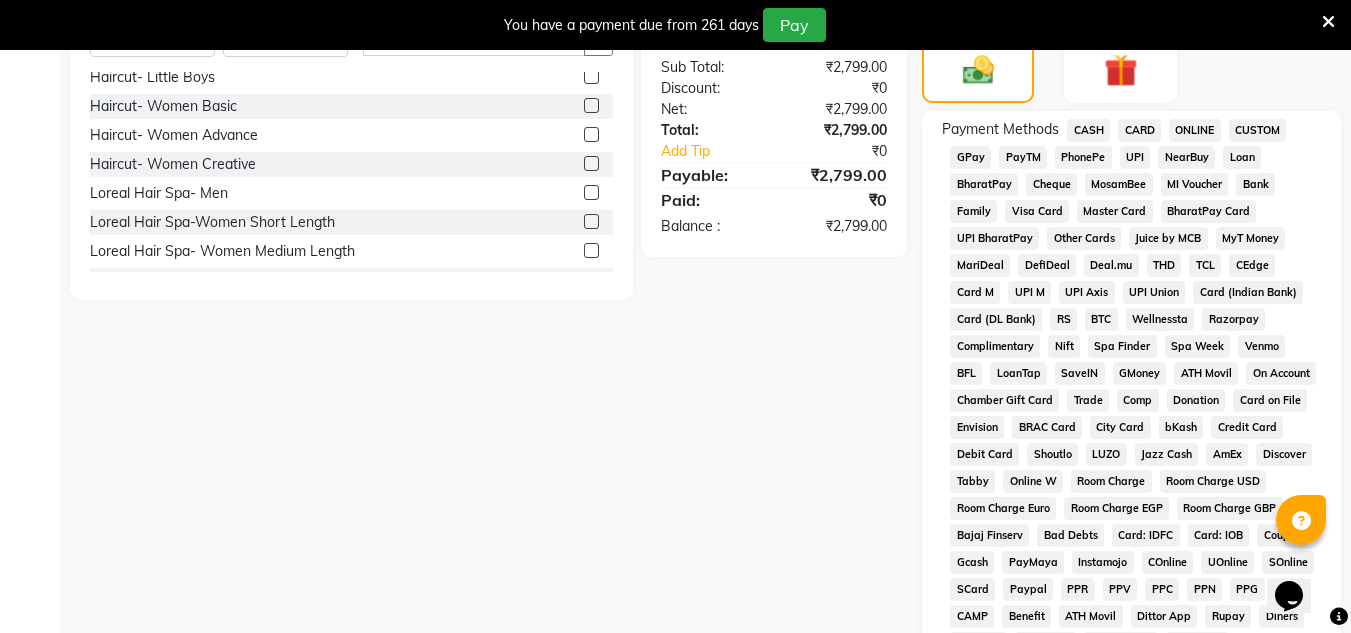 scroll, scrollTop: 565, scrollLeft: 0, axis: vertical 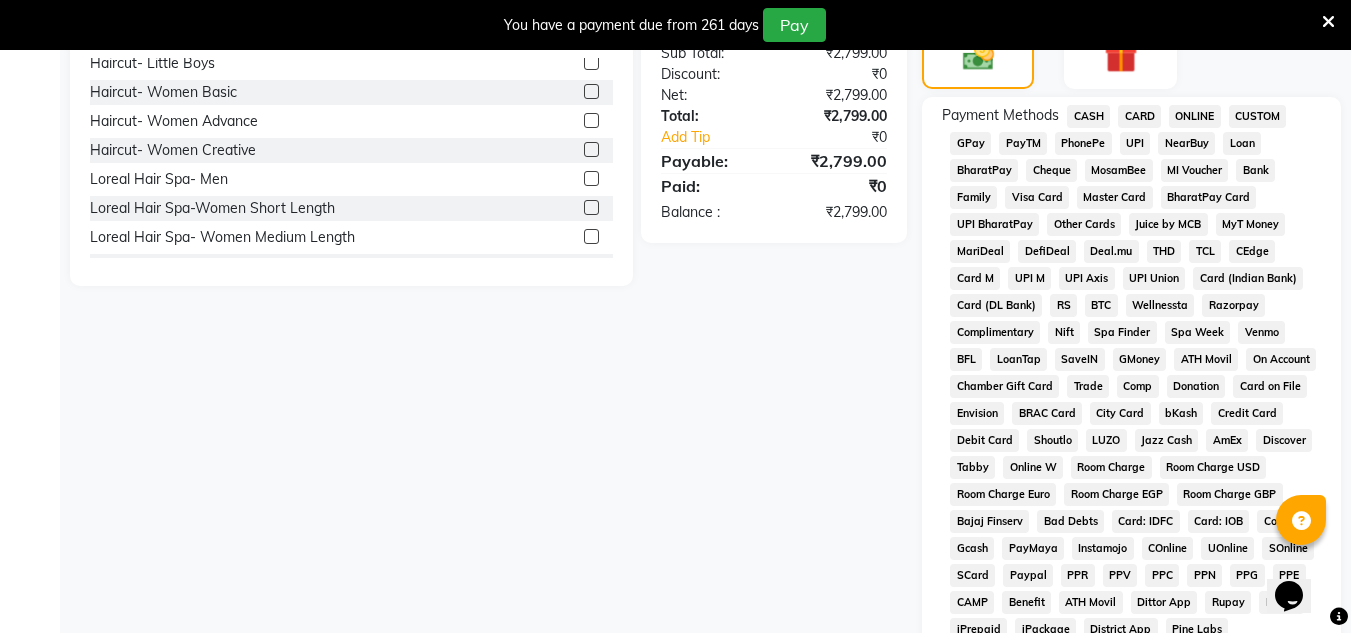 click on "ONLINE" 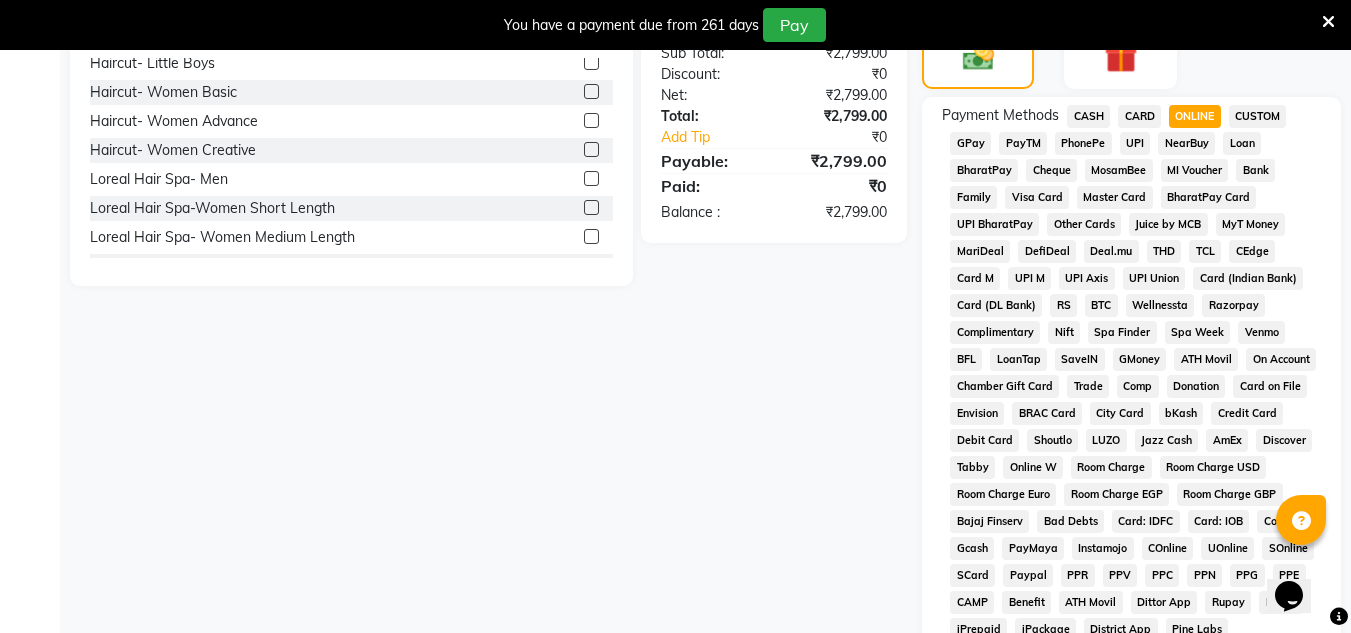 scroll, scrollTop: 919, scrollLeft: 0, axis: vertical 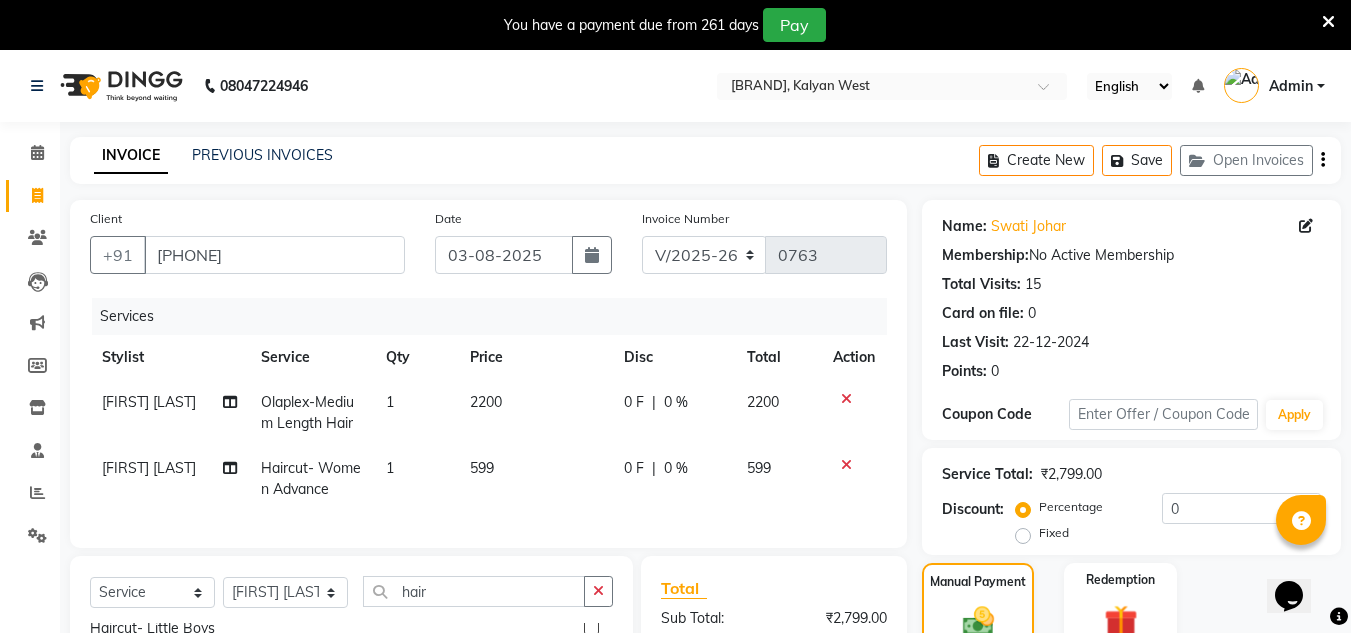 click at bounding box center [1328, 22] 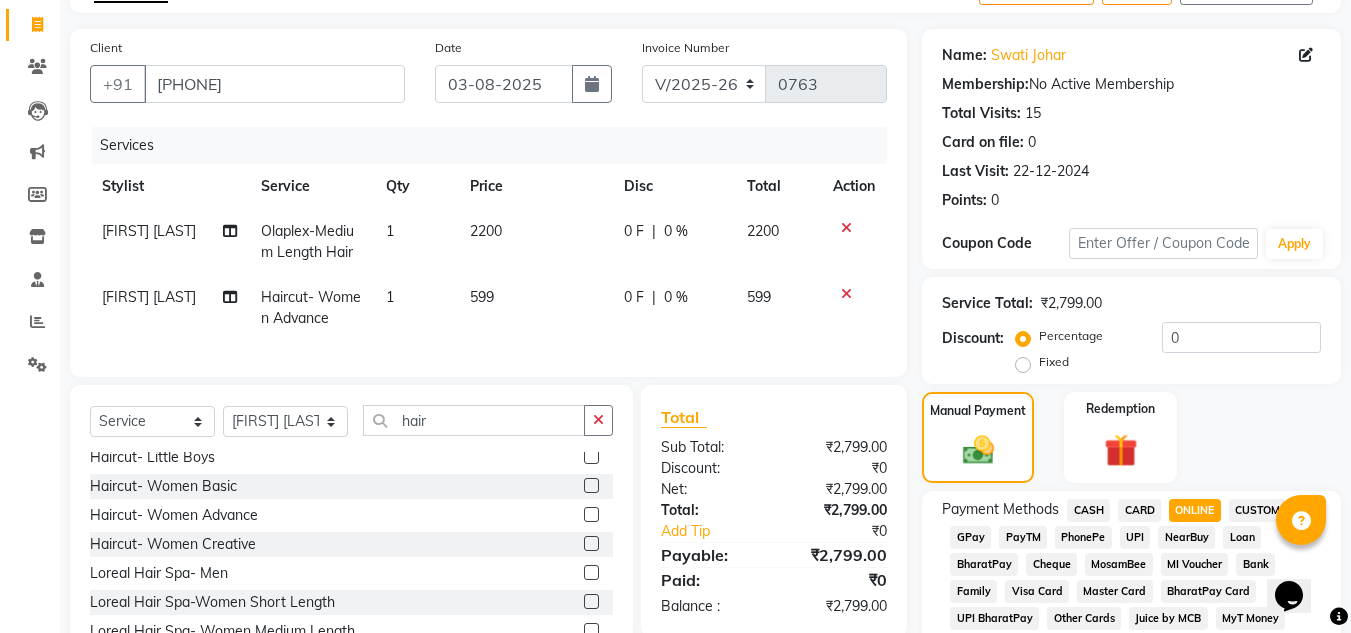 scroll, scrollTop: 199, scrollLeft: 0, axis: vertical 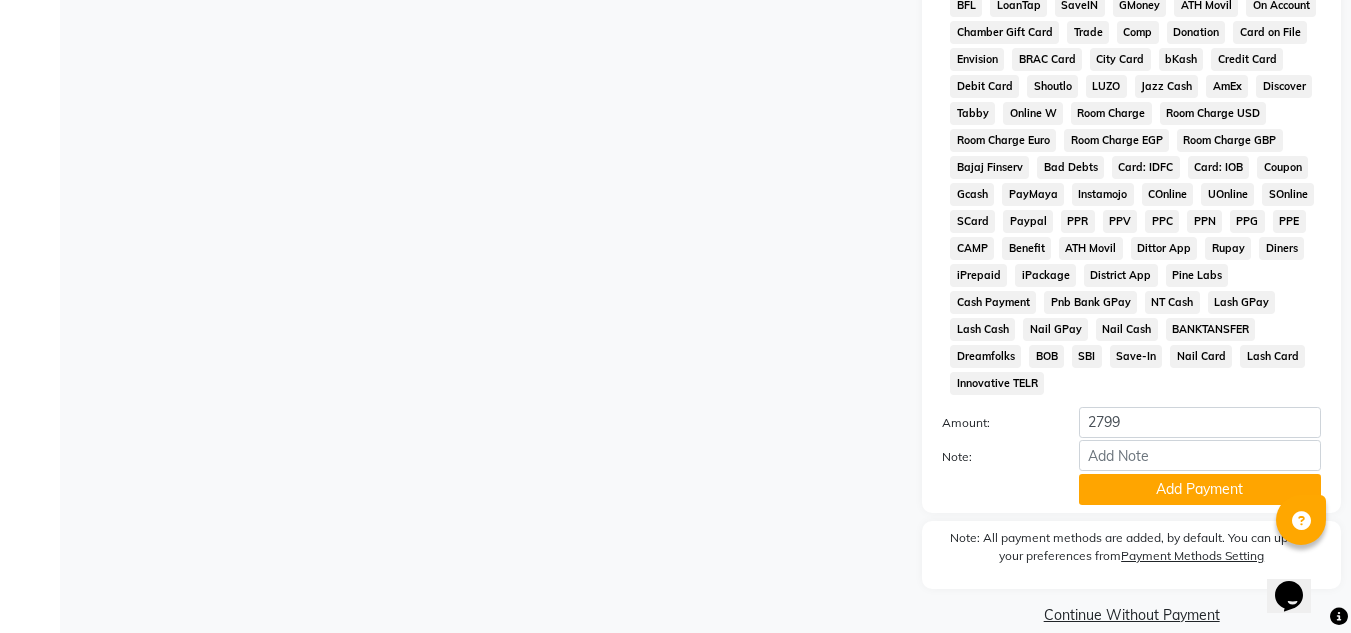 click on "Continue Without Payment" 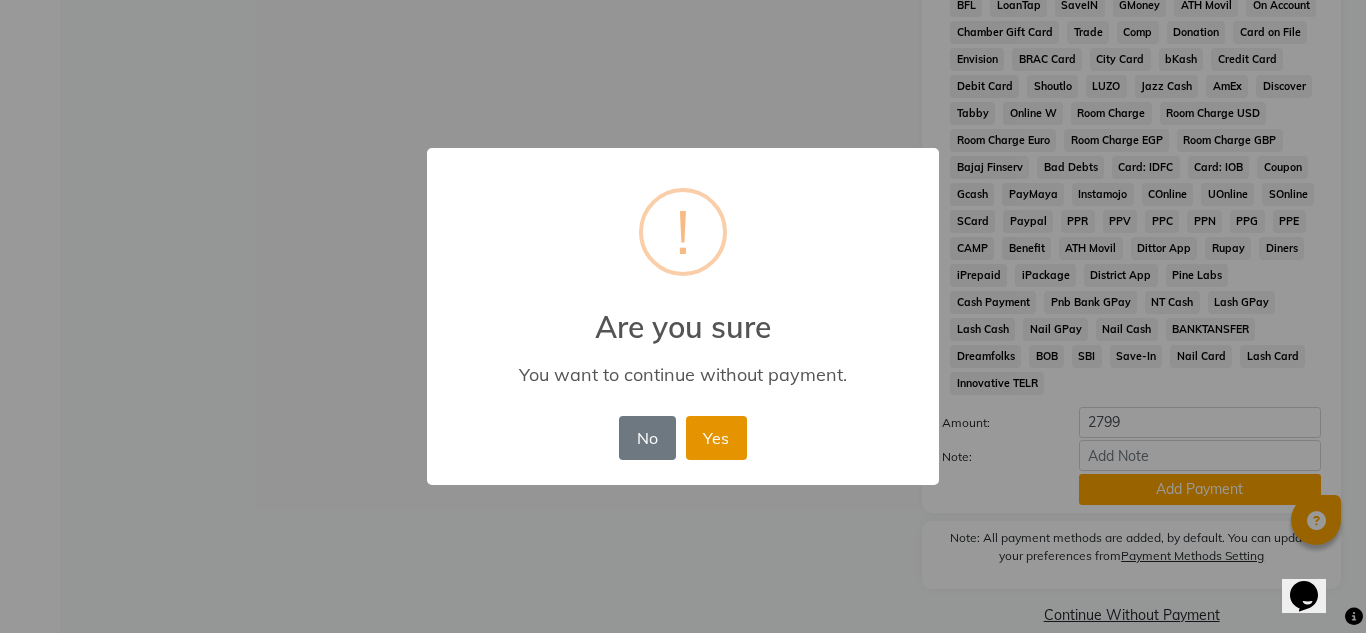 click on "Yes" at bounding box center [716, 438] 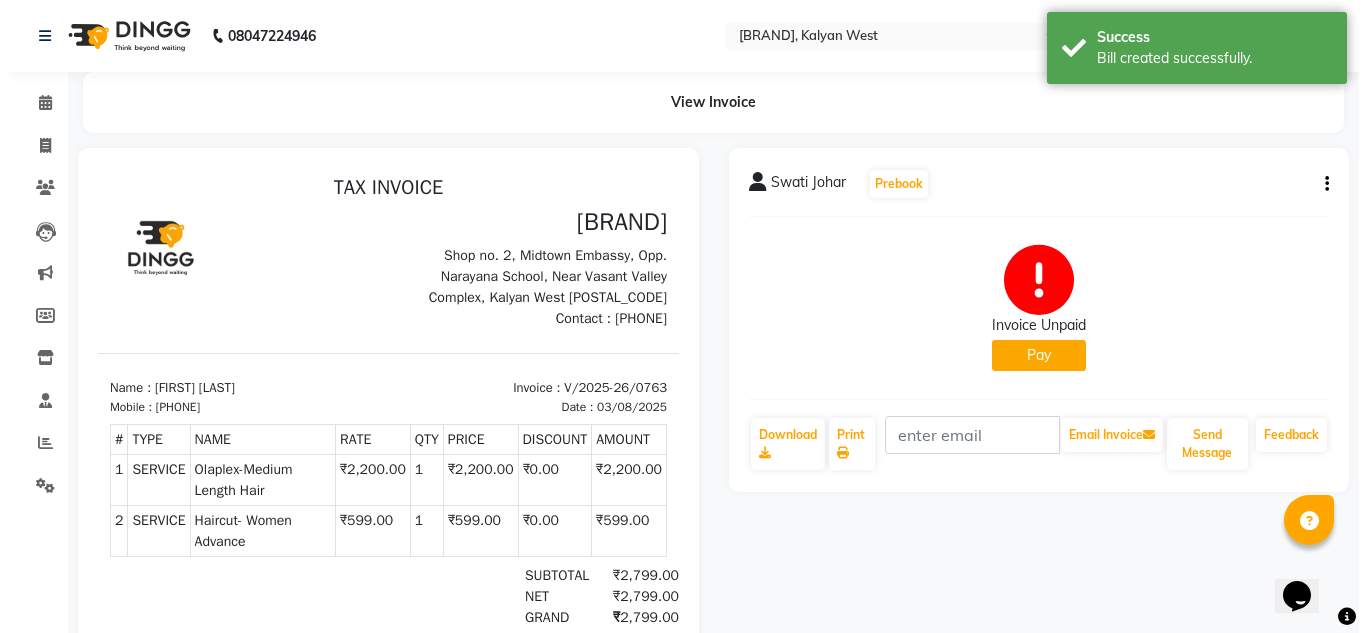 scroll, scrollTop: 0, scrollLeft: 0, axis: both 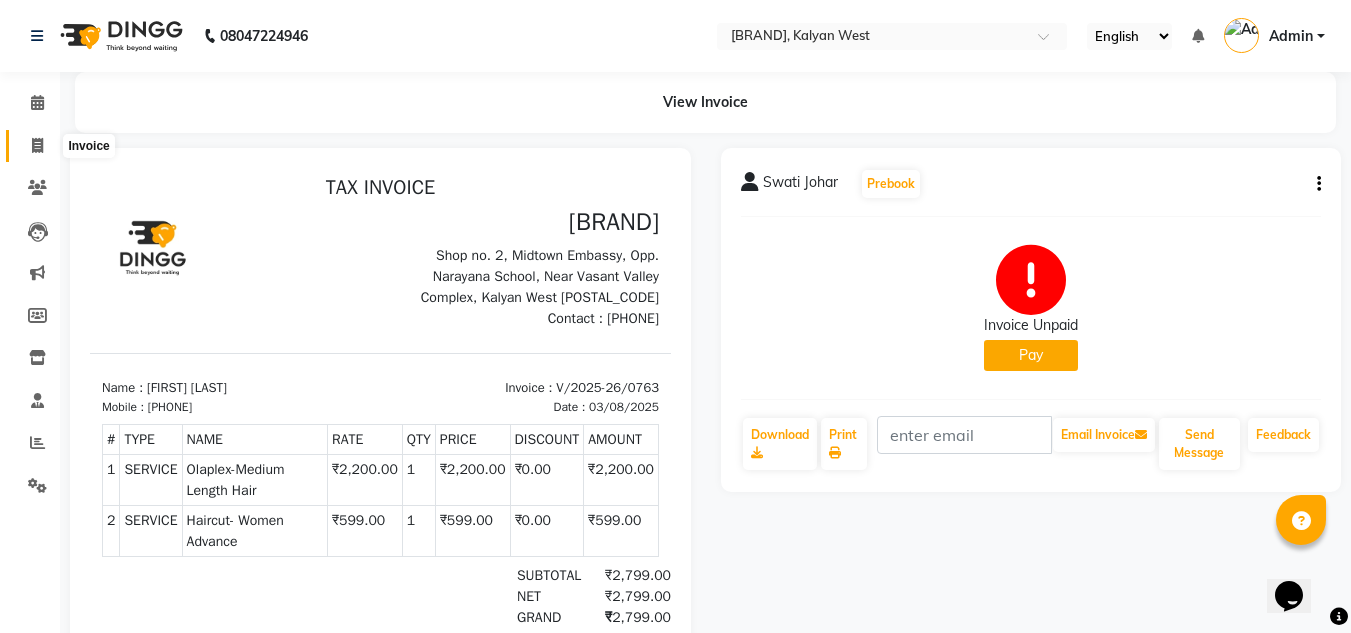 click 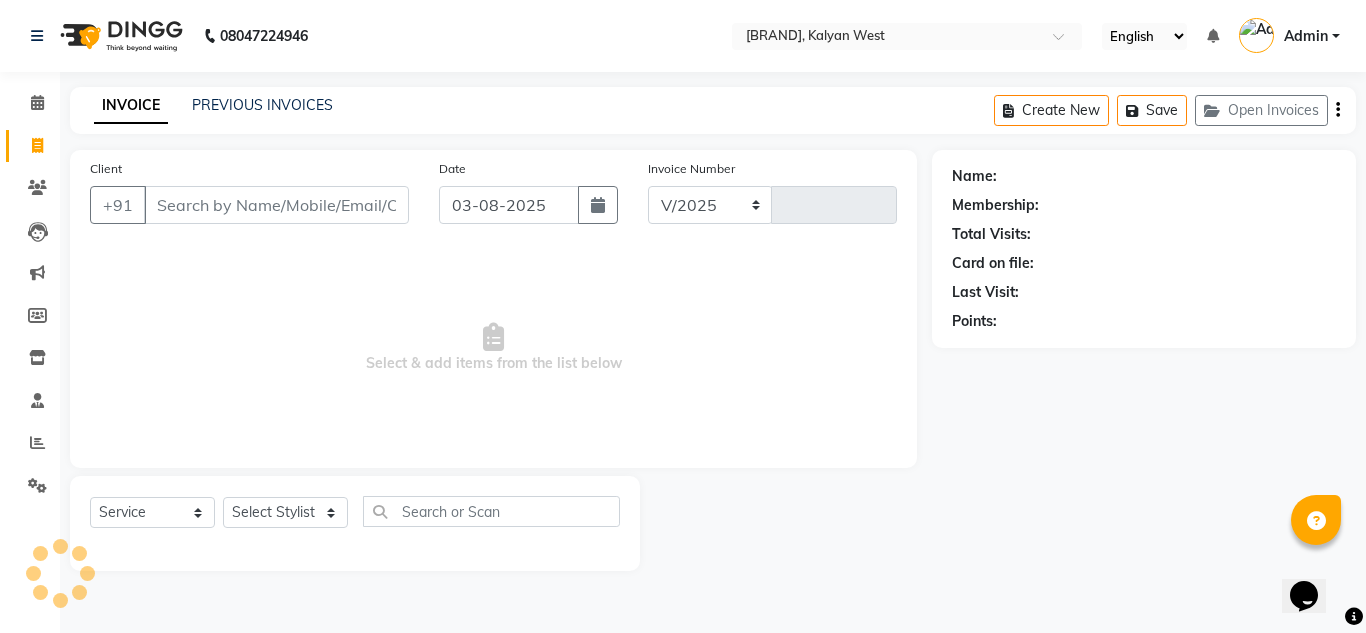 select on "4941" 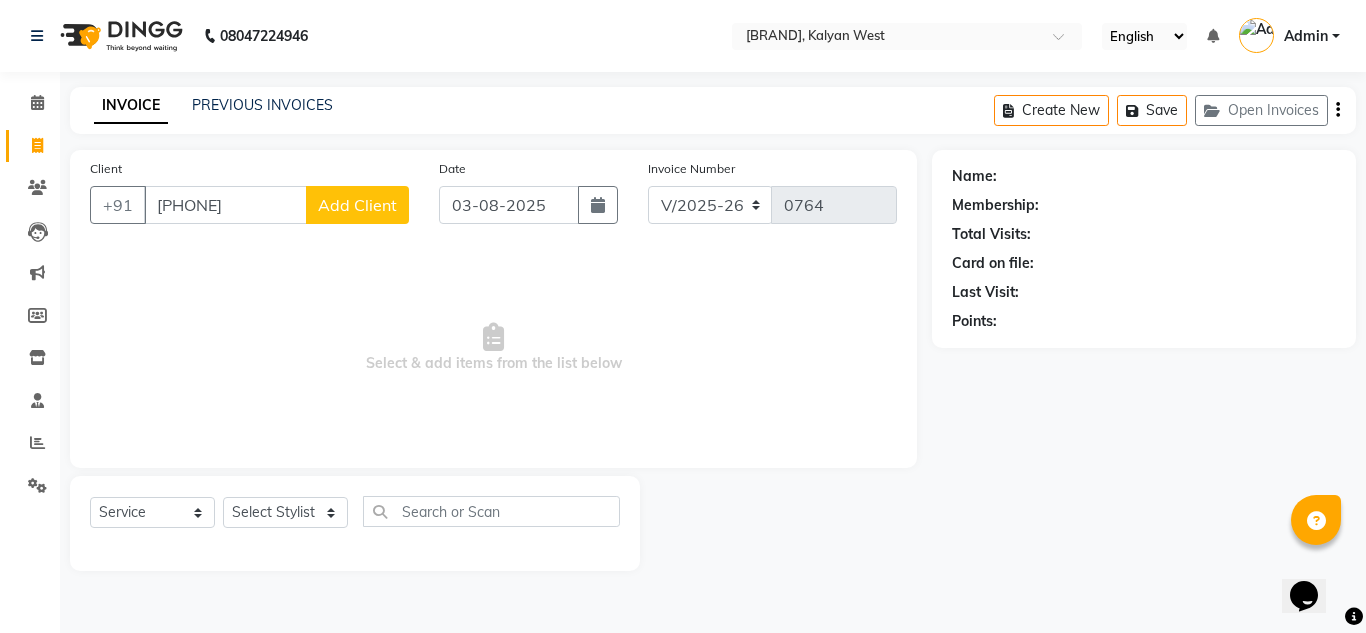 type on "[PHONE]" 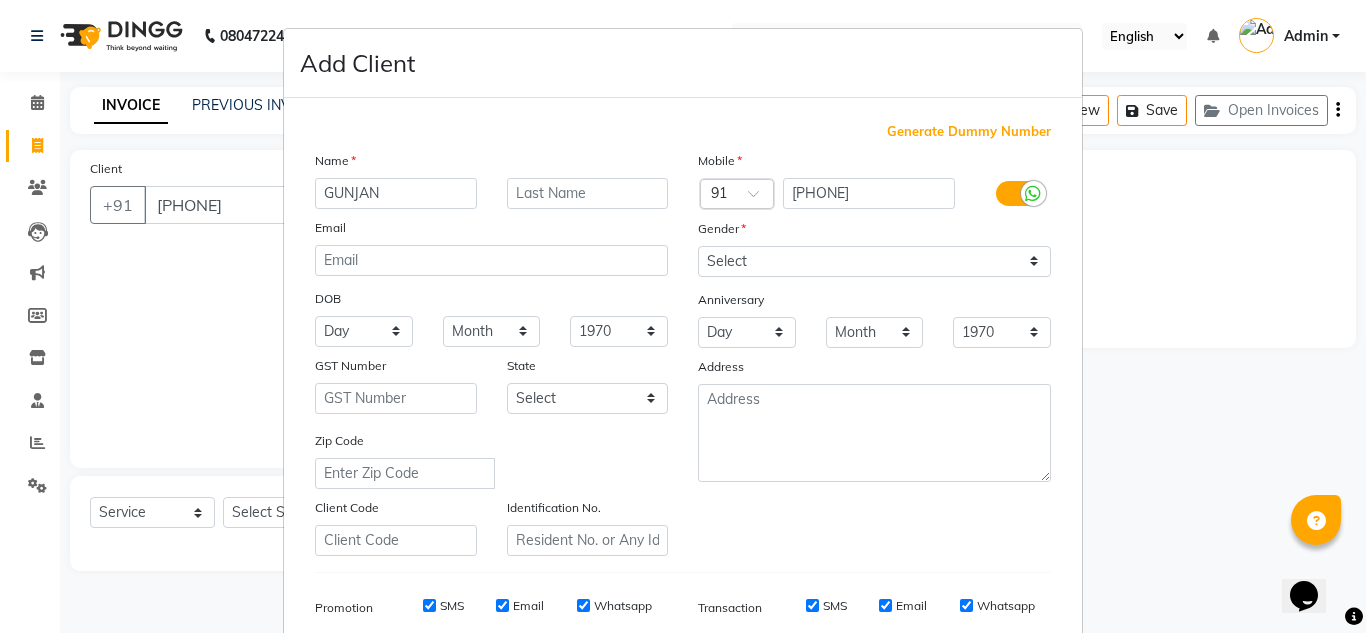 type on "GUNJAN" 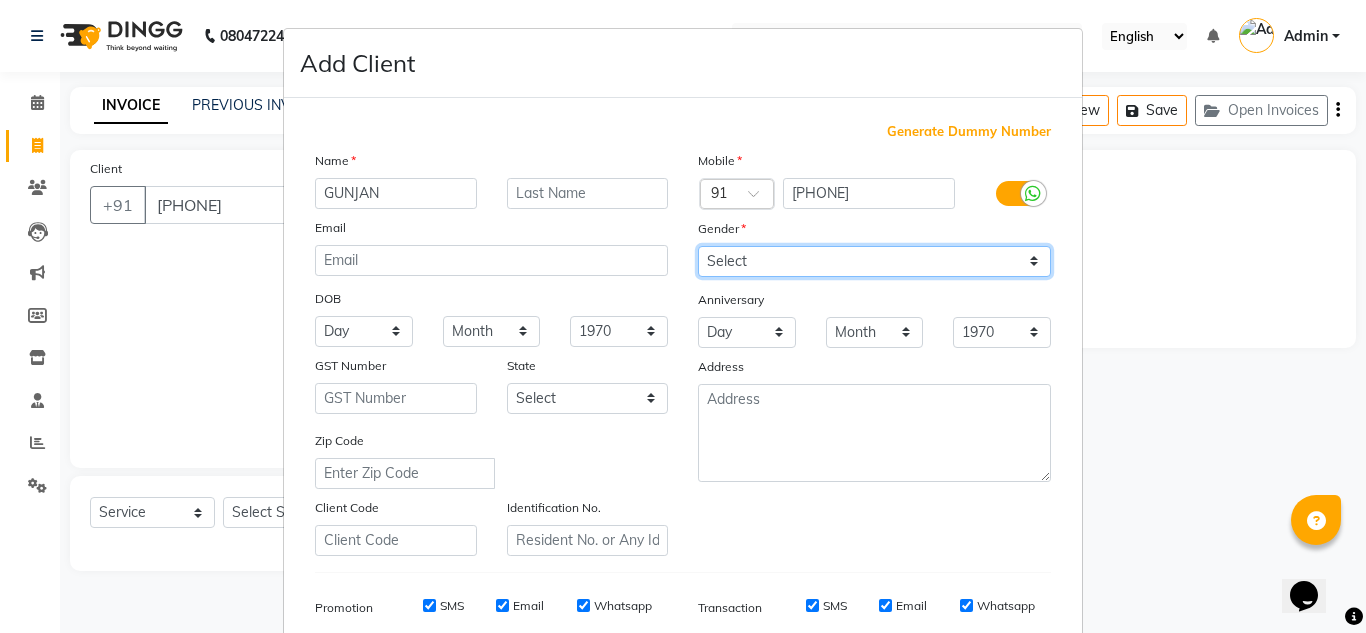 click on "Select Male Female Other Prefer Not To Say" at bounding box center (874, 261) 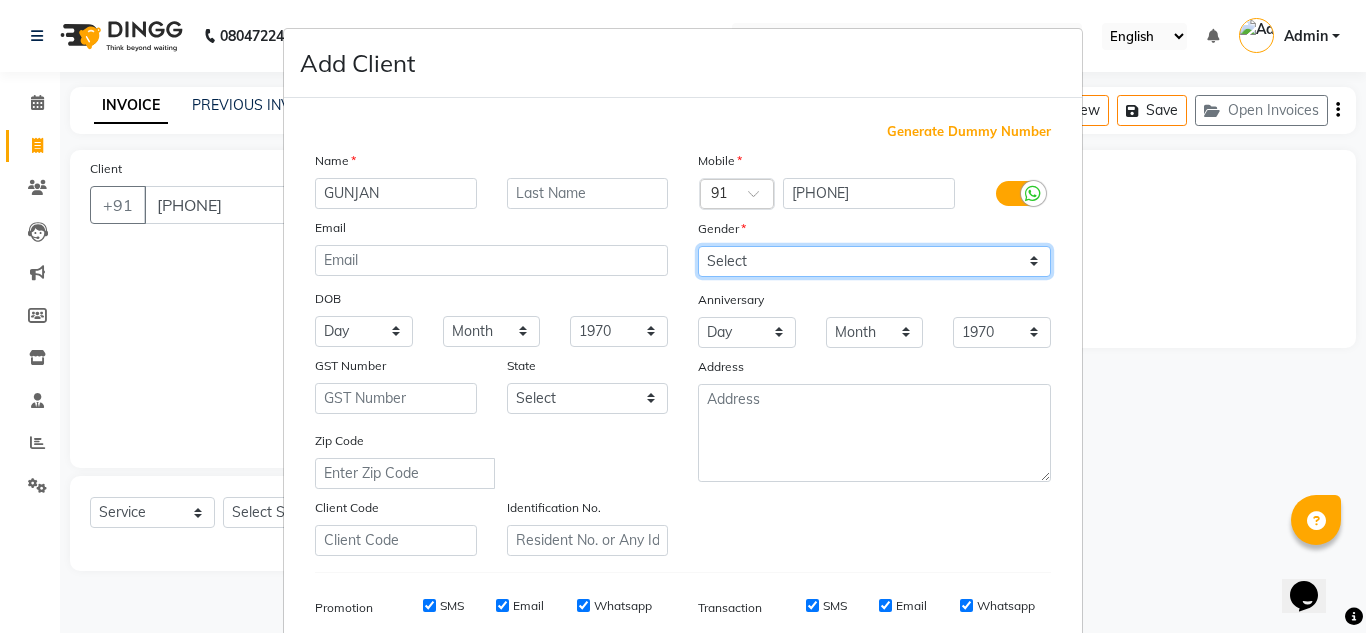 select on "female" 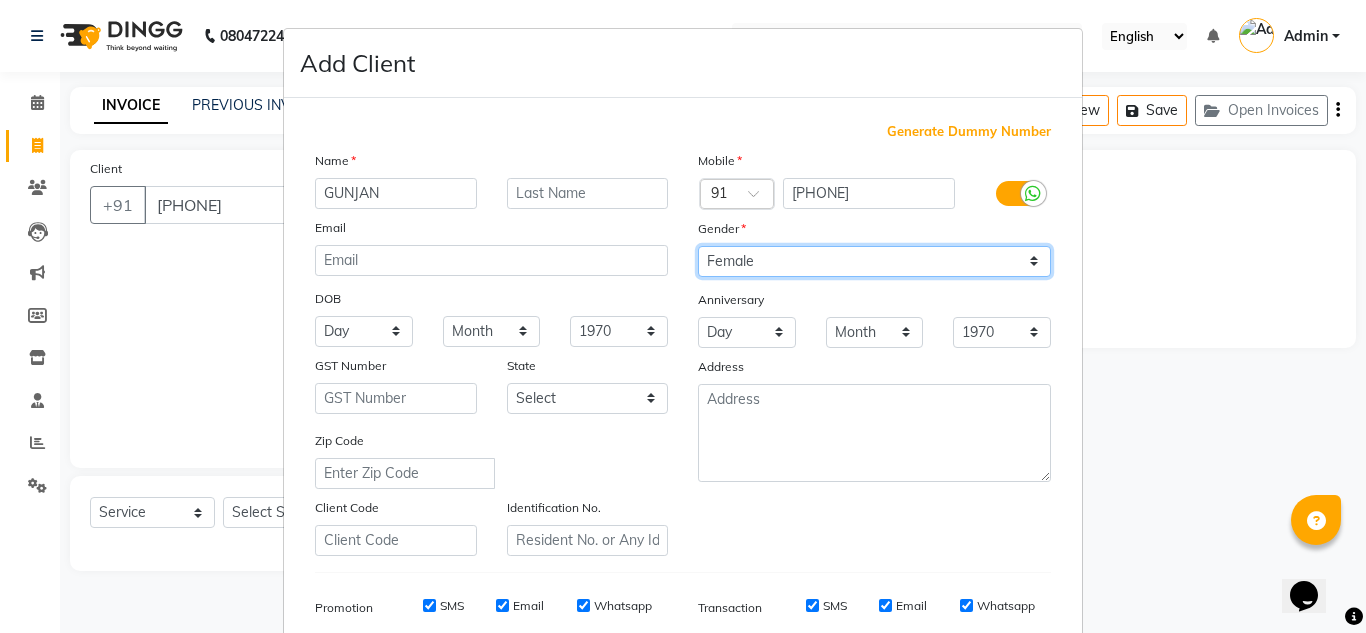 click on "Select Male Female Other Prefer Not To Say" at bounding box center [874, 261] 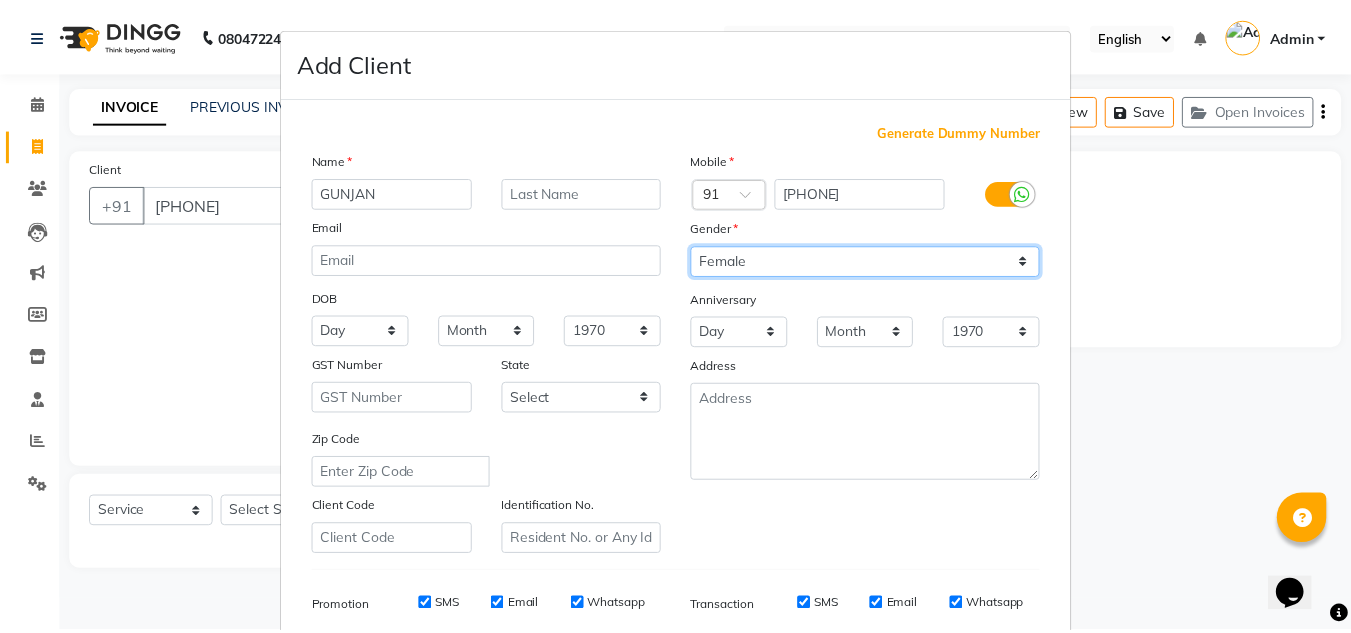 scroll, scrollTop: 290, scrollLeft: 0, axis: vertical 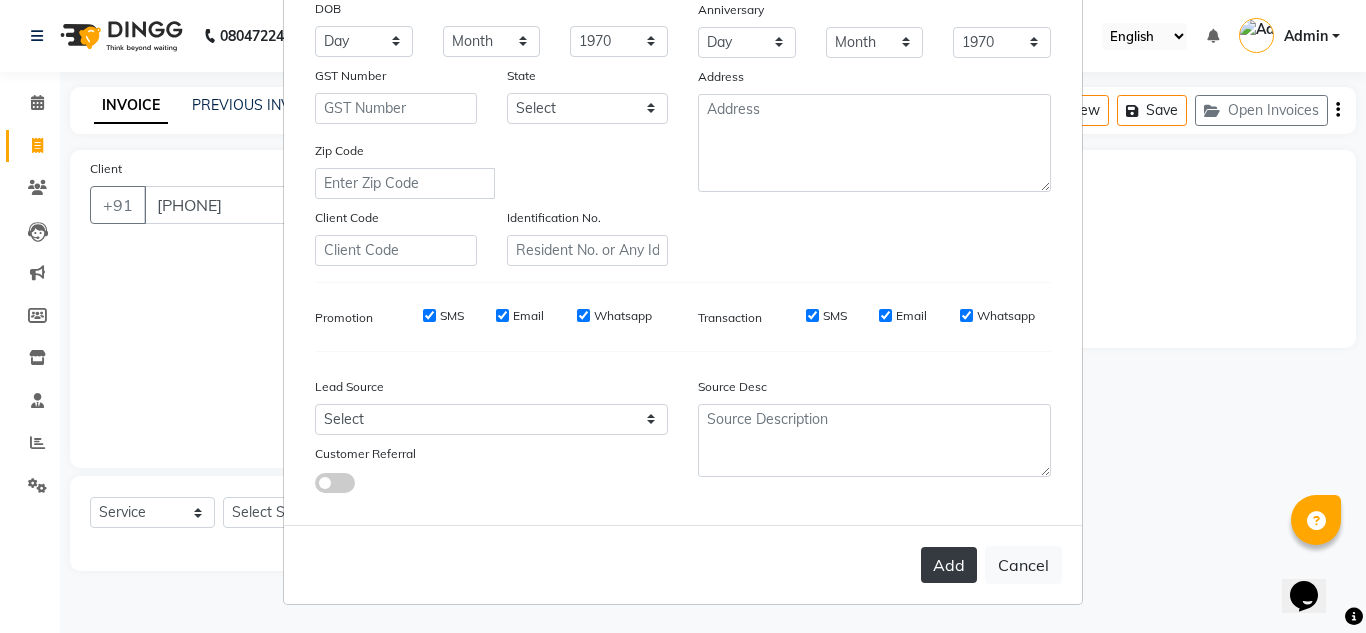 click on "Add" at bounding box center (949, 565) 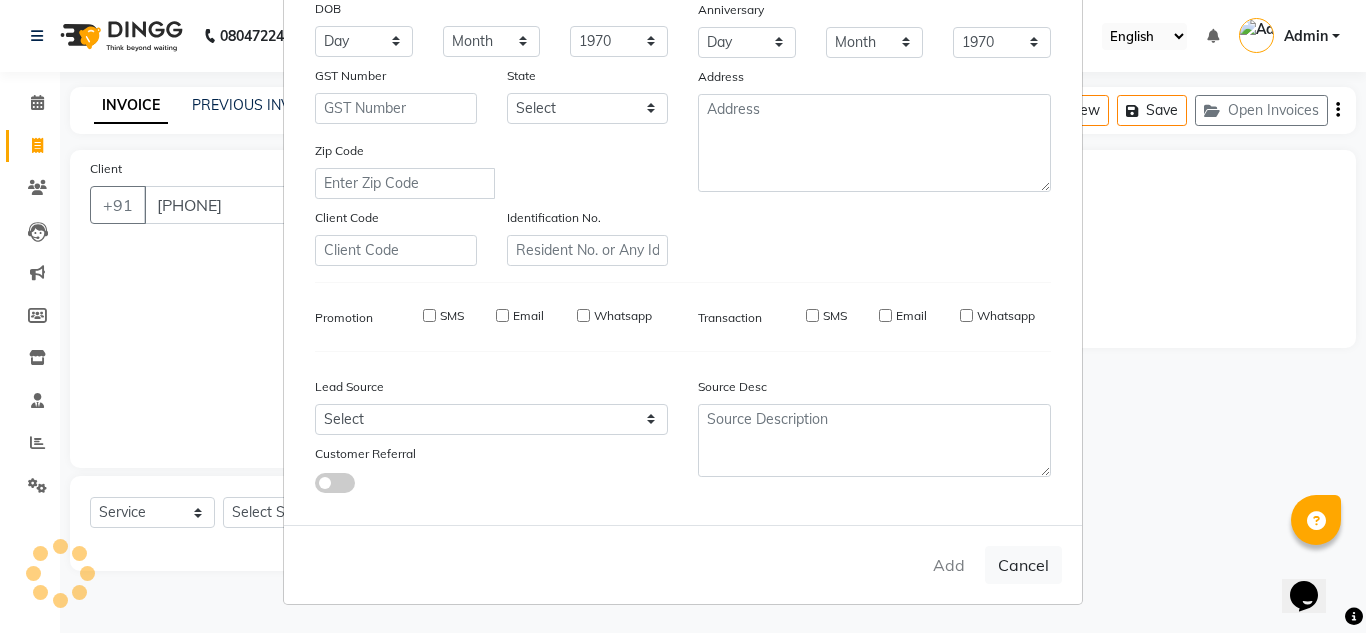 type 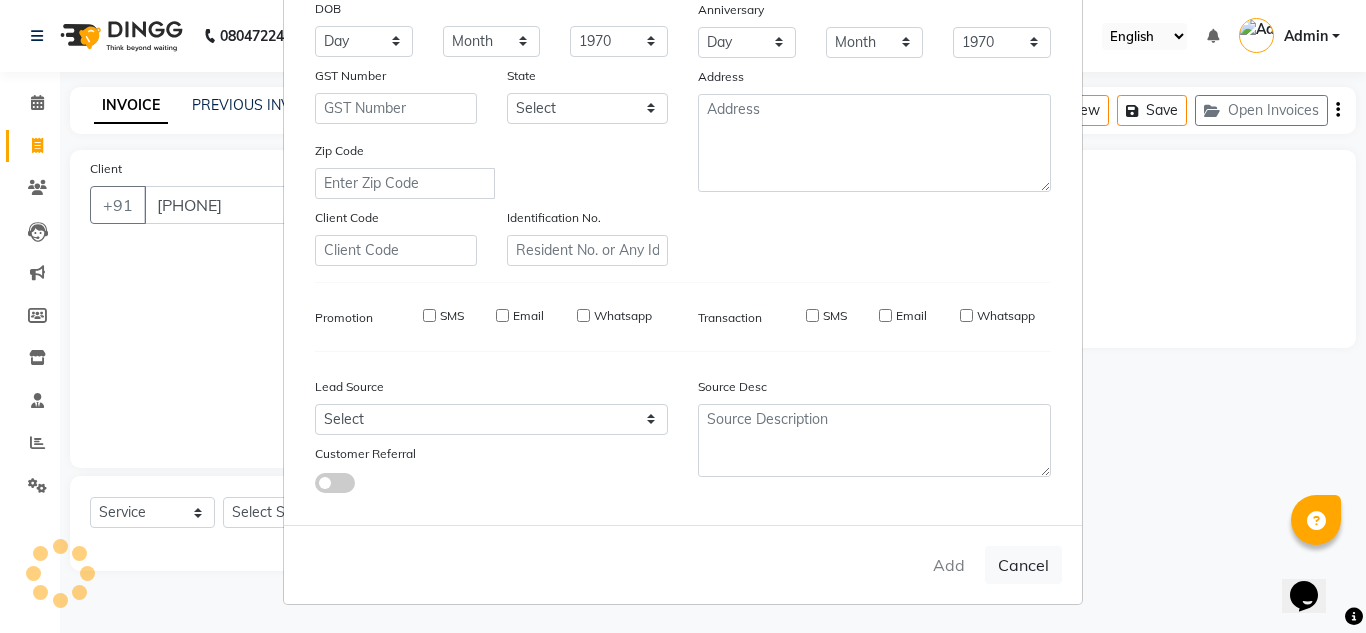 select 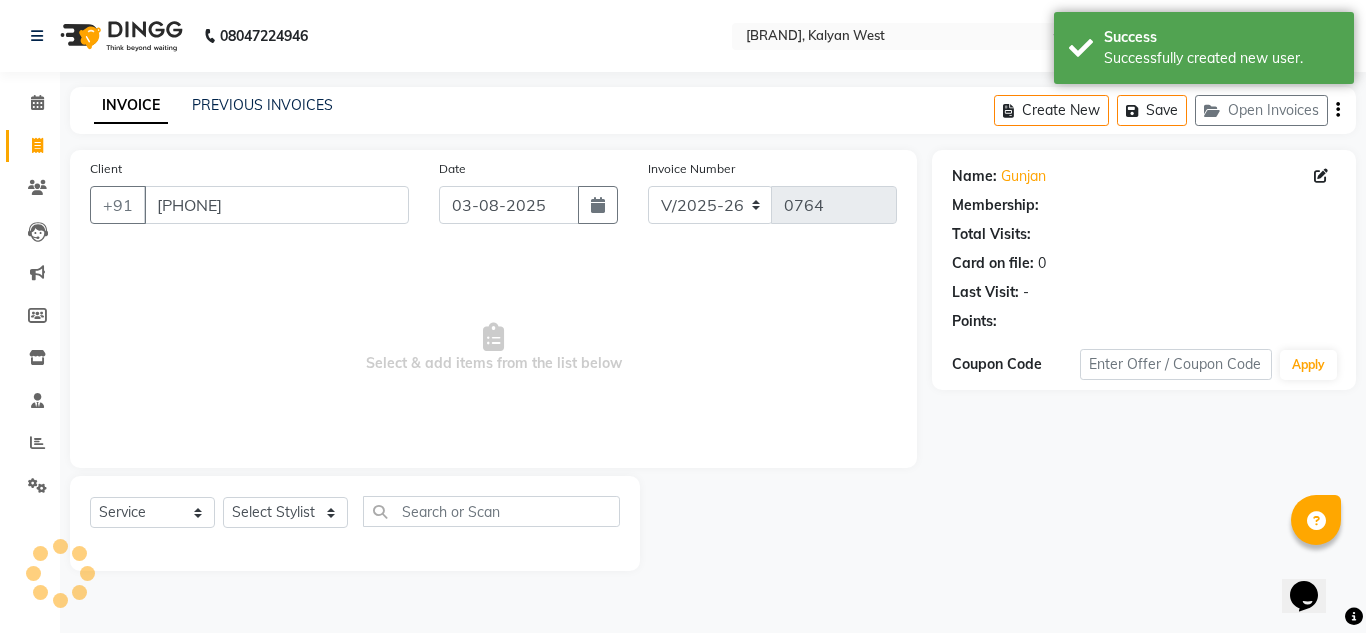 select on "1: Object" 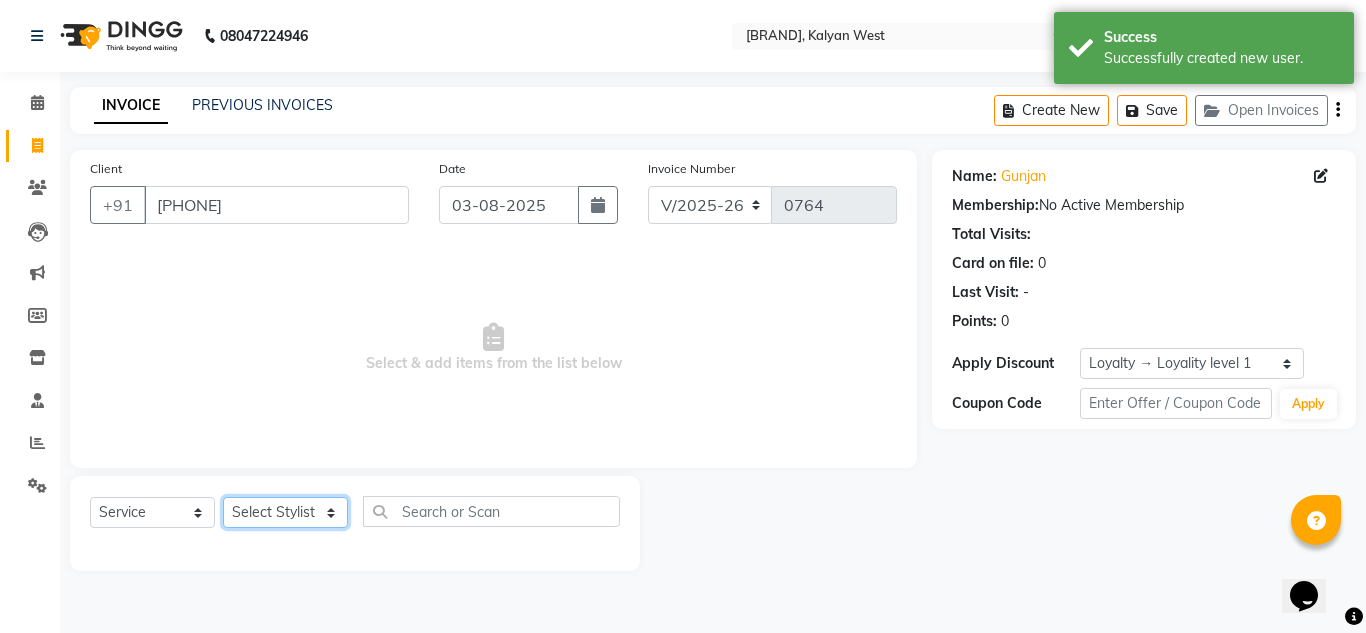 click on "Select Stylist H Robinson Keivom Khushi Krisha Manoranjan Neeta Sonkar Padmini Pradip Praksh Sharma Rakshu Roshni" 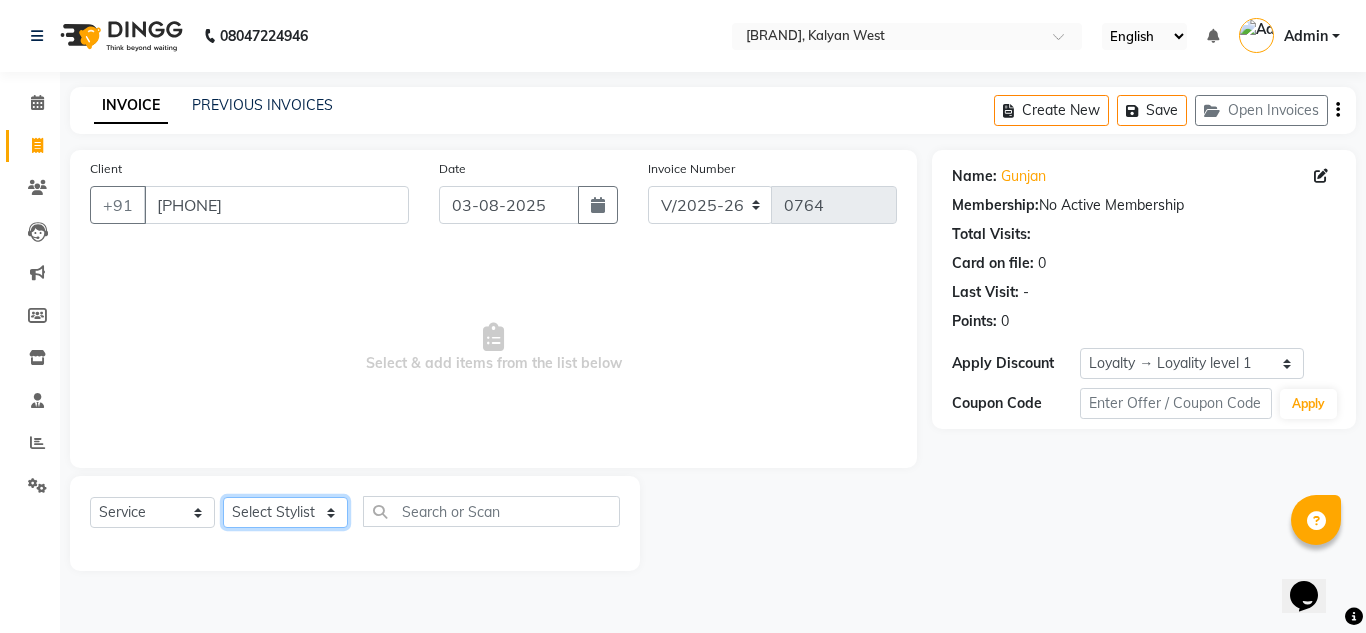select on "[NUMBER]" 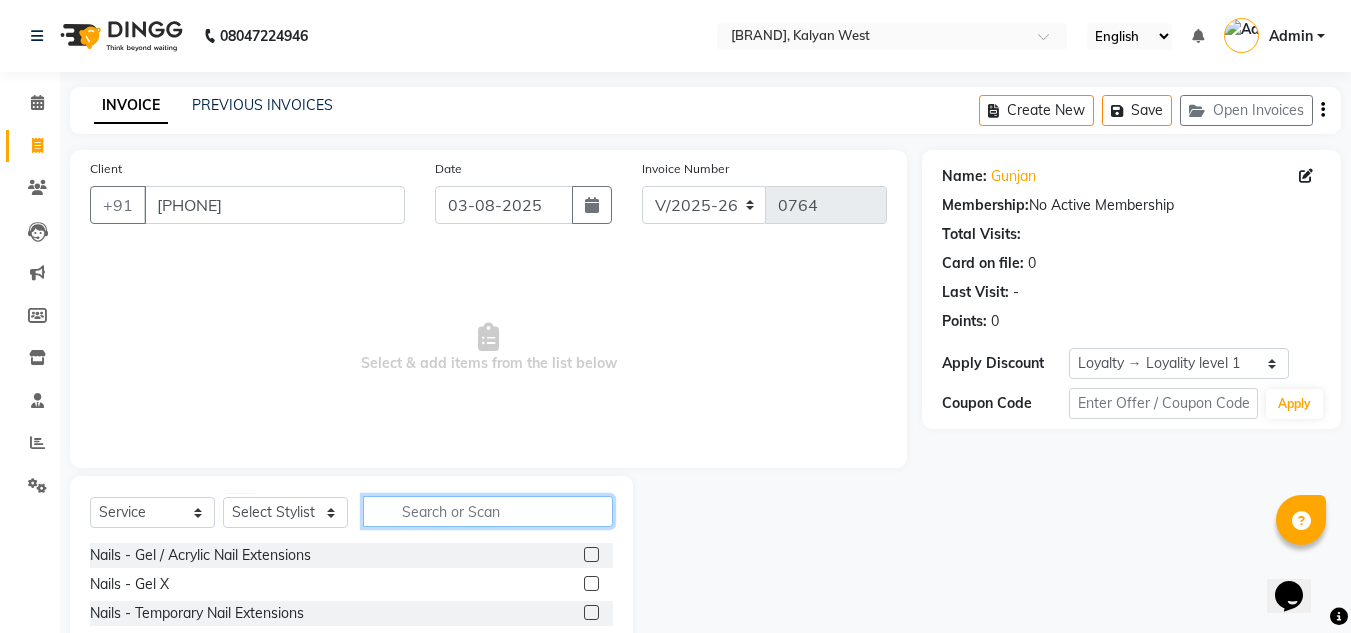 click 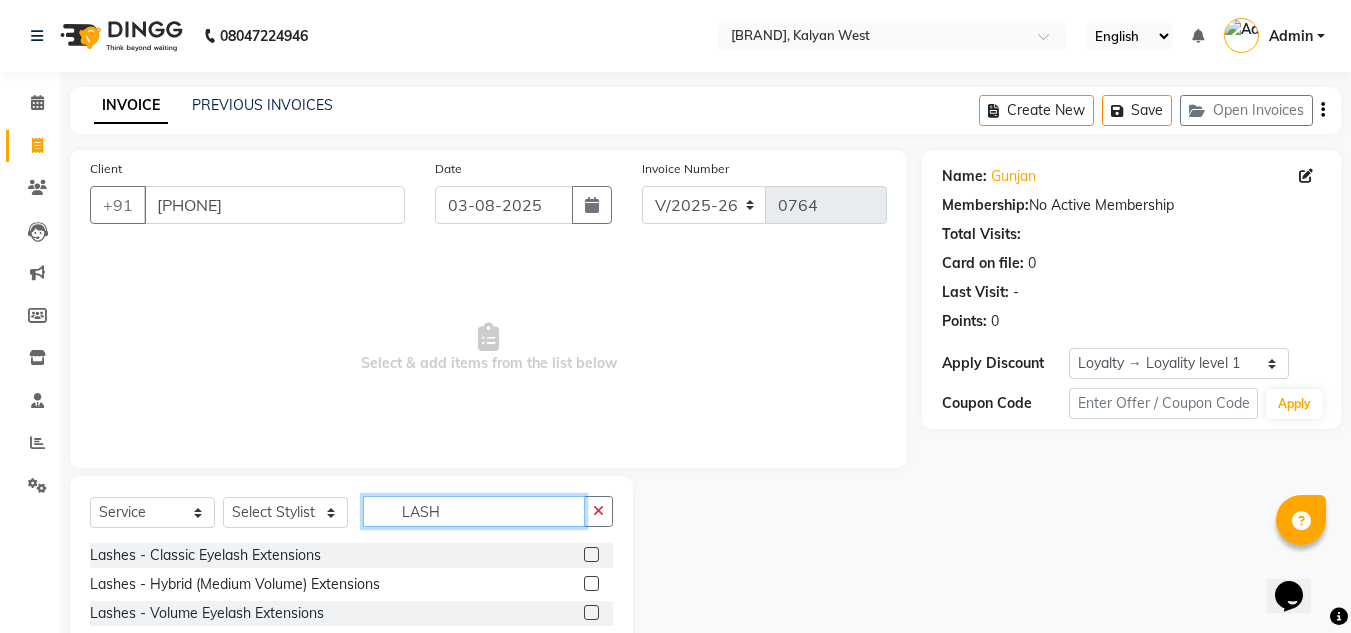 scroll, scrollTop: 168, scrollLeft: 0, axis: vertical 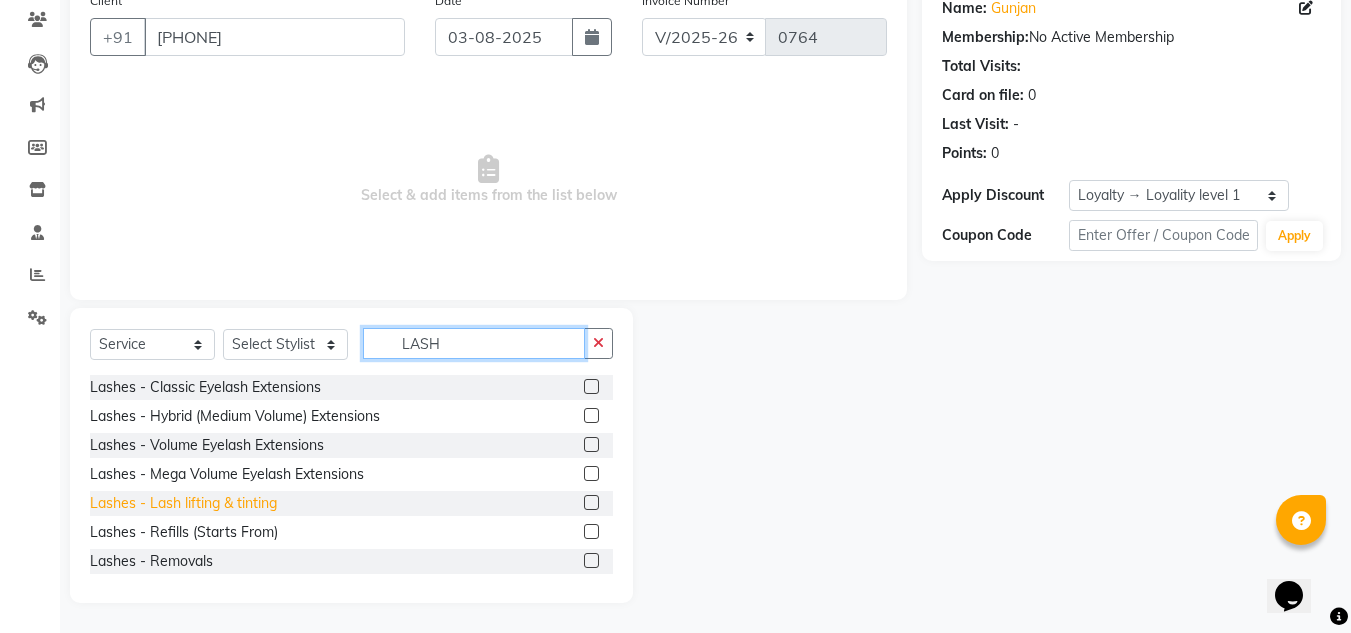type on "LASH" 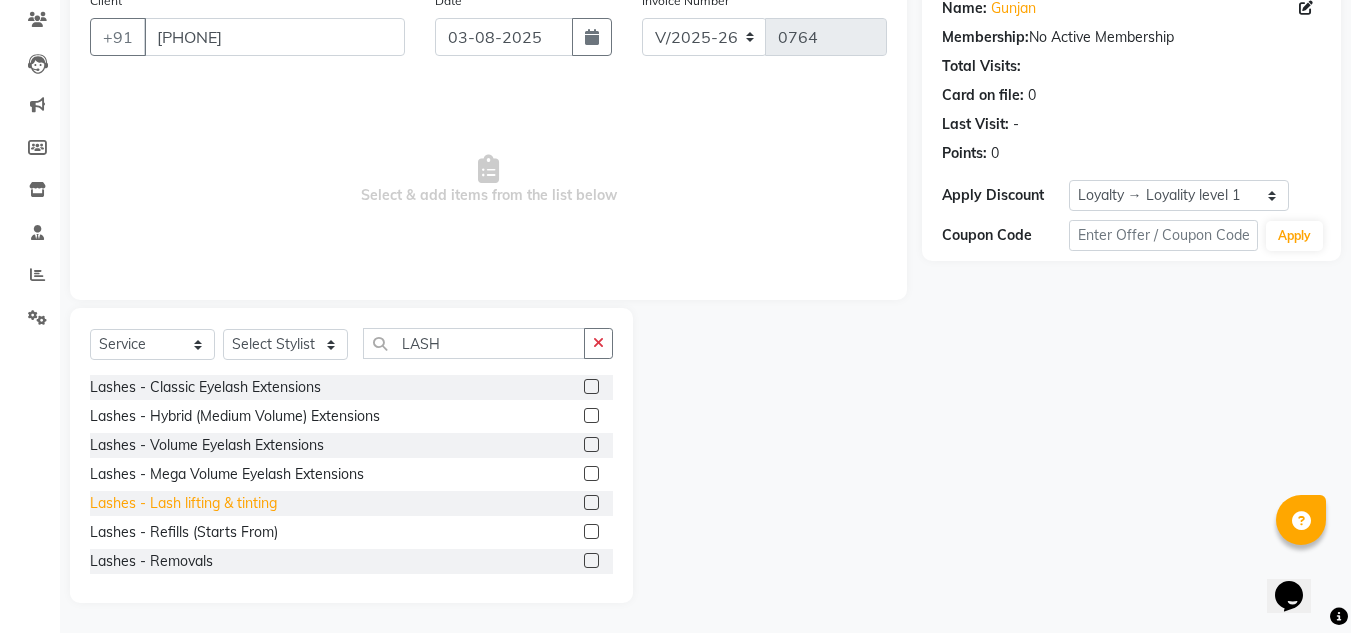 click on "Lashes - Lash lifting & tinting" 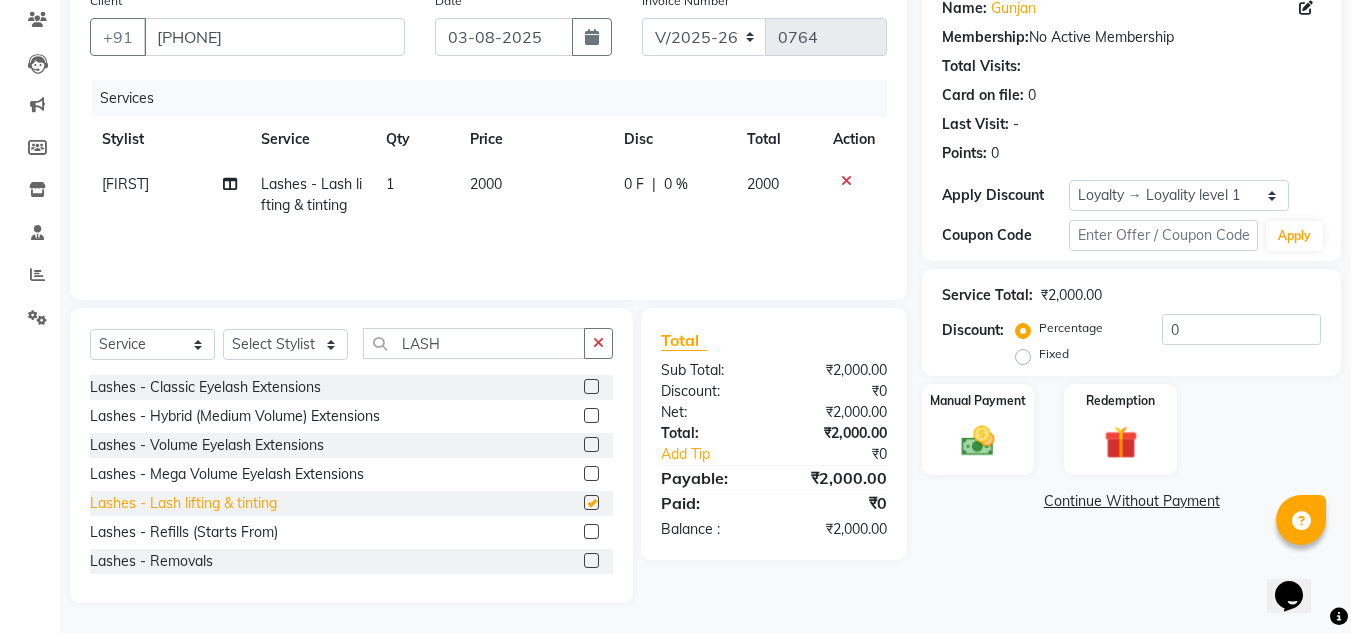 checkbox on "false" 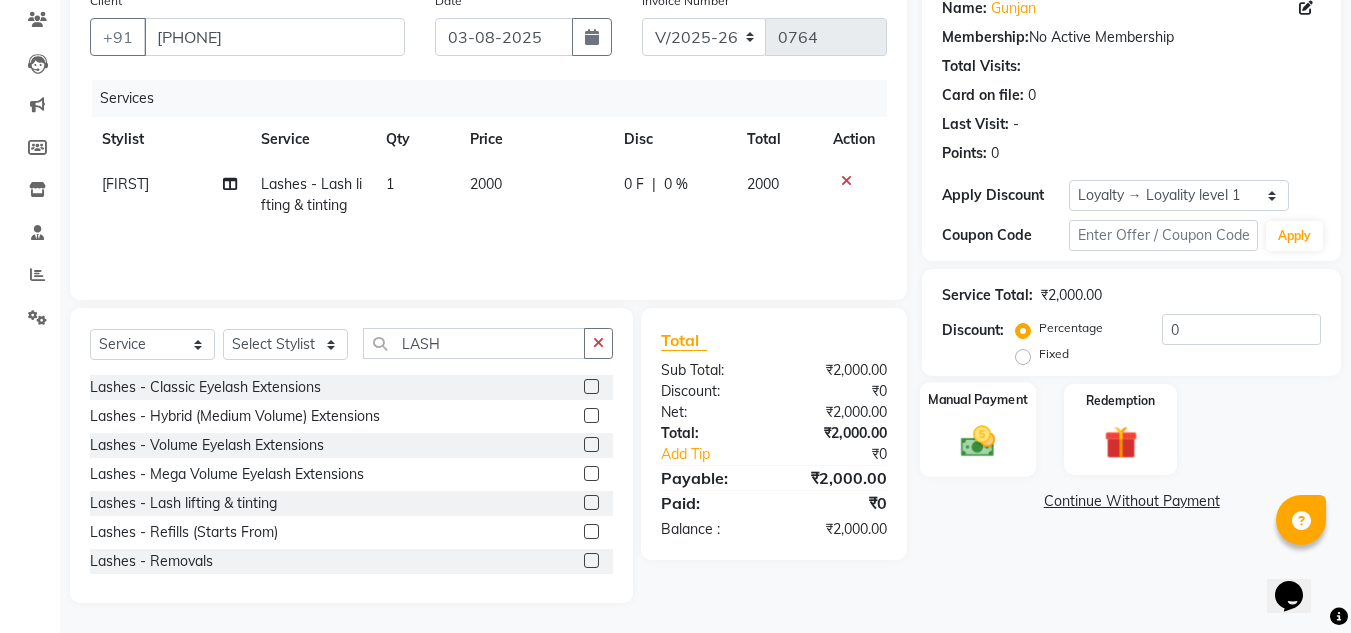 click 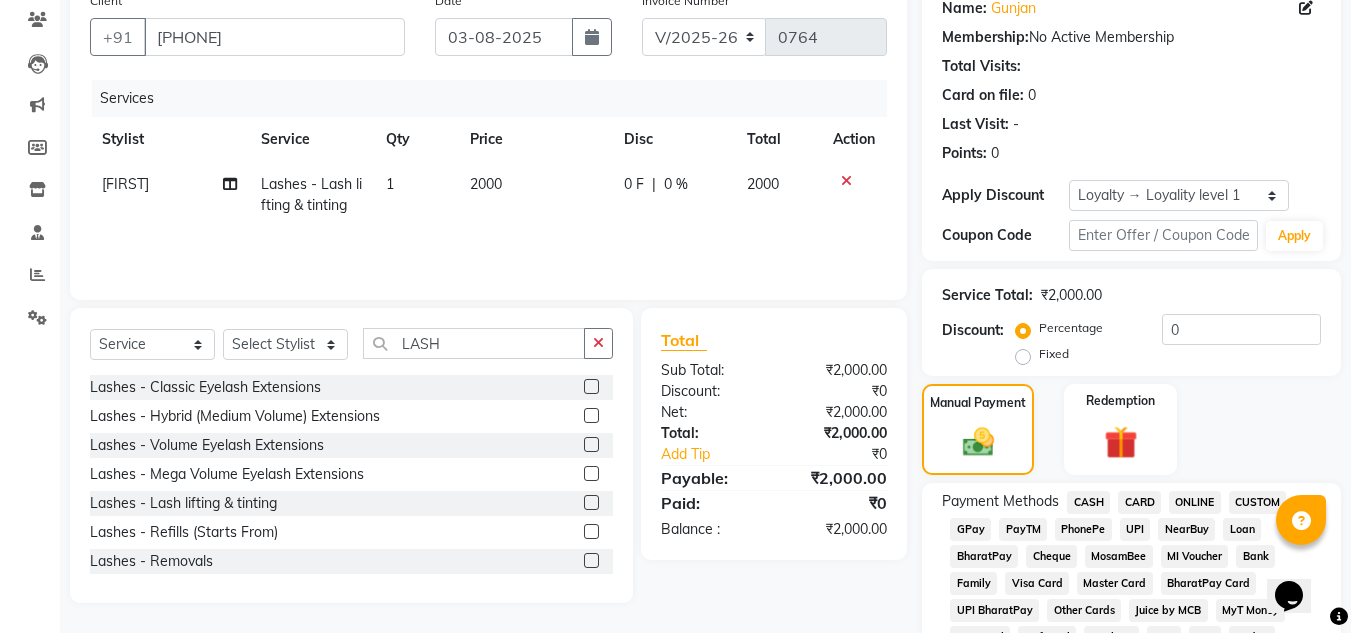 click on "ONLINE" 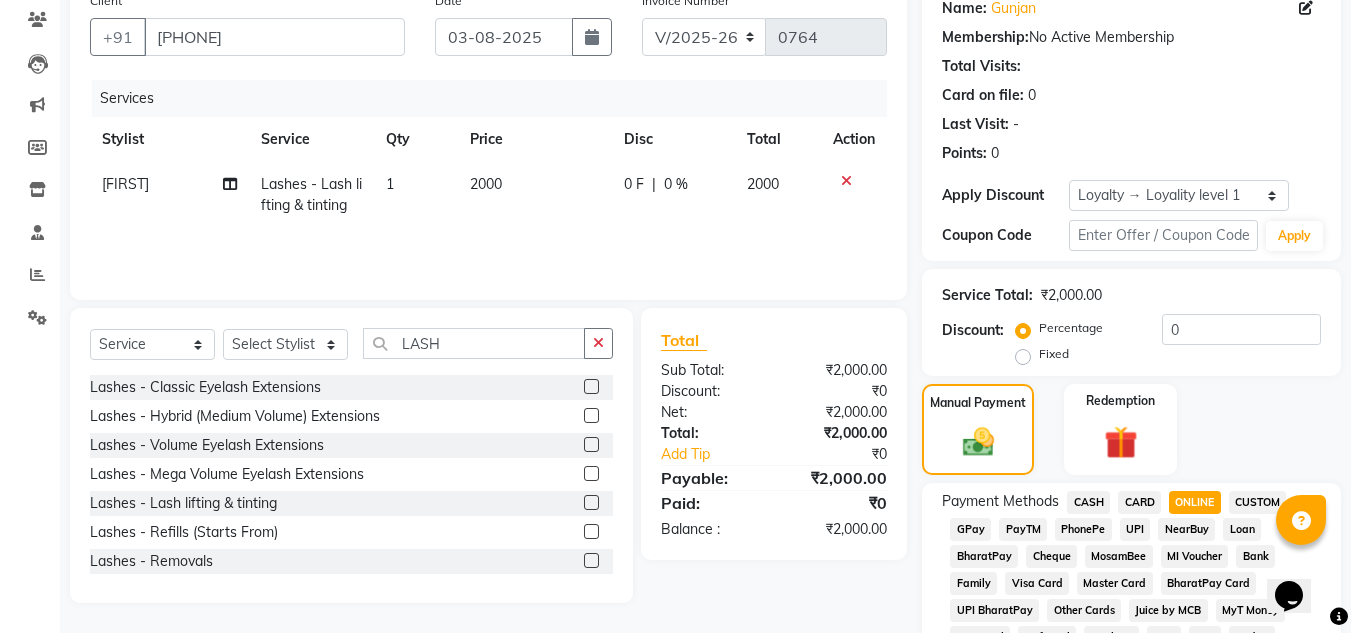 scroll, scrollTop: 908, scrollLeft: 0, axis: vertical 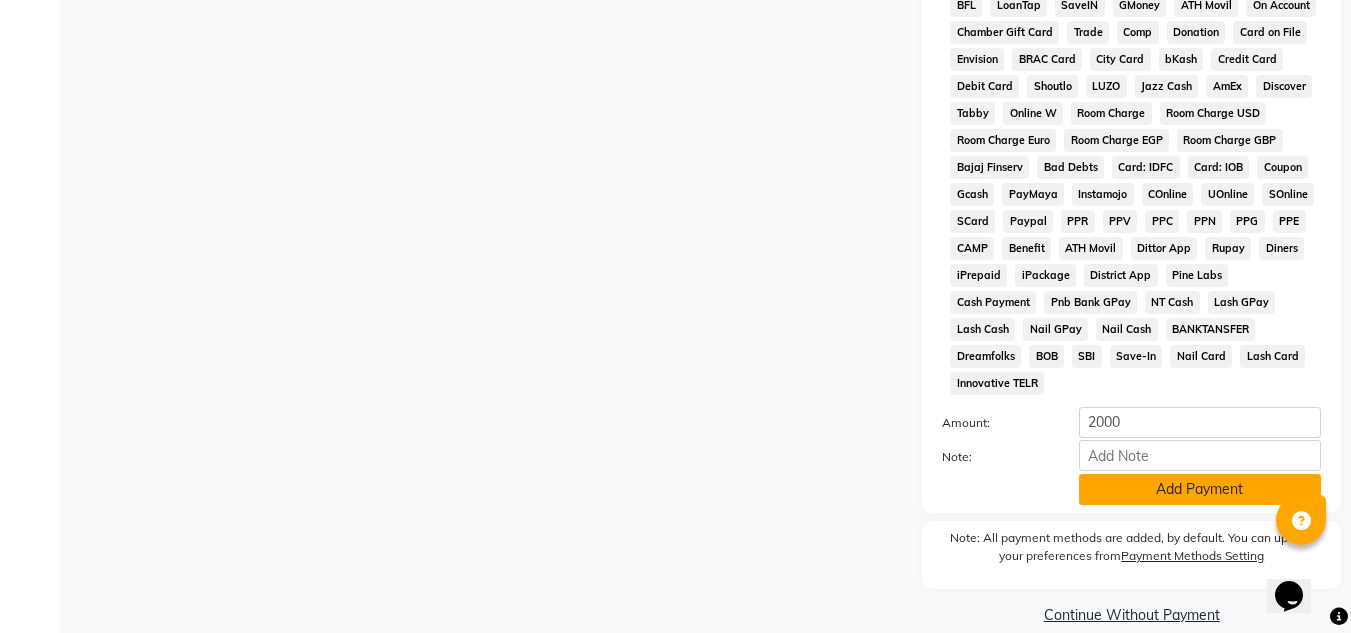 click on "Add Payment" 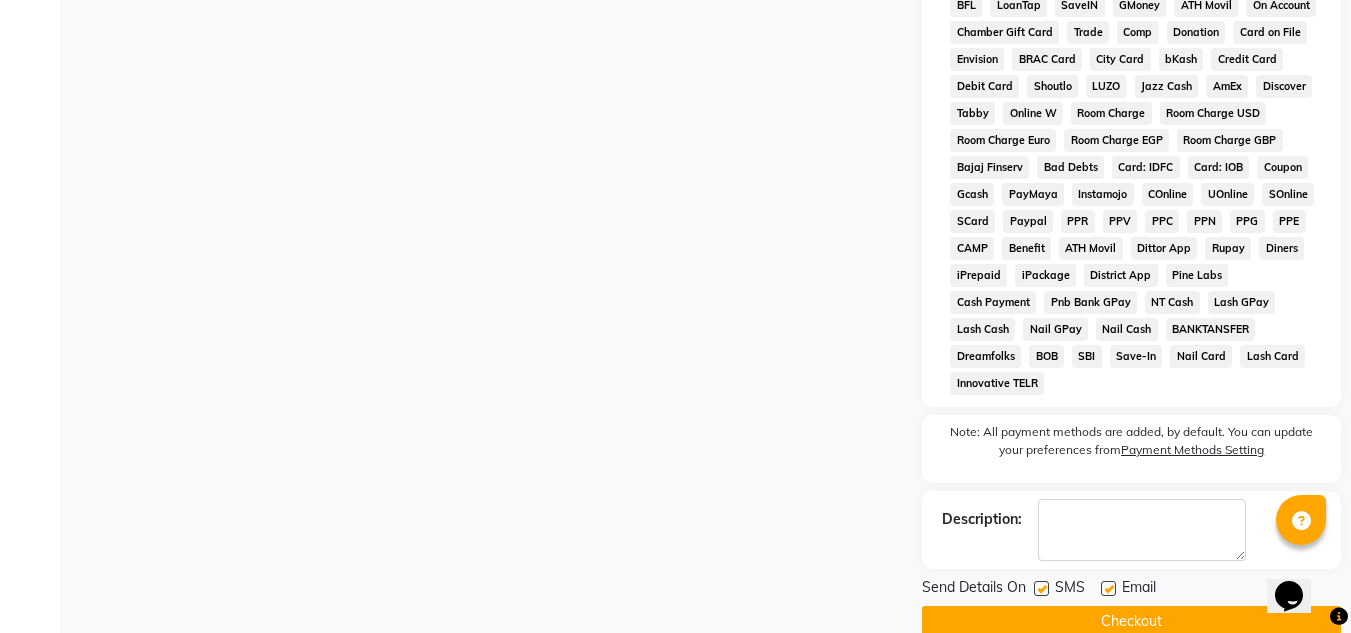 click 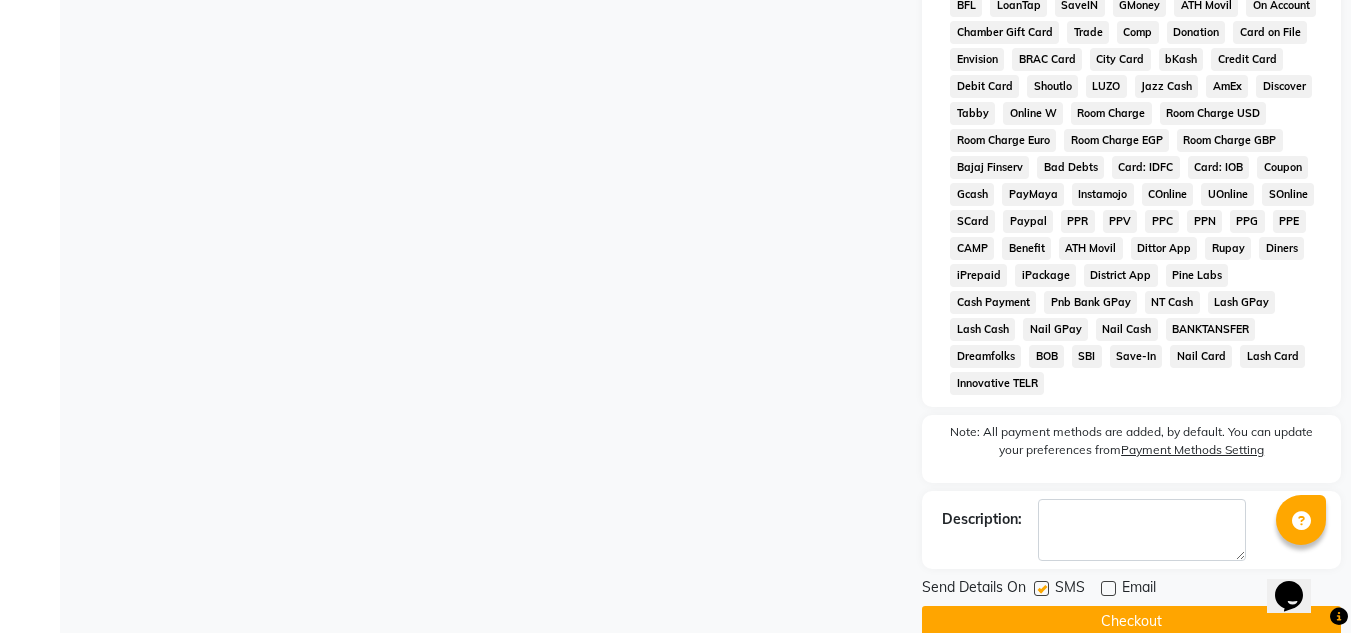 click on "Checkout" 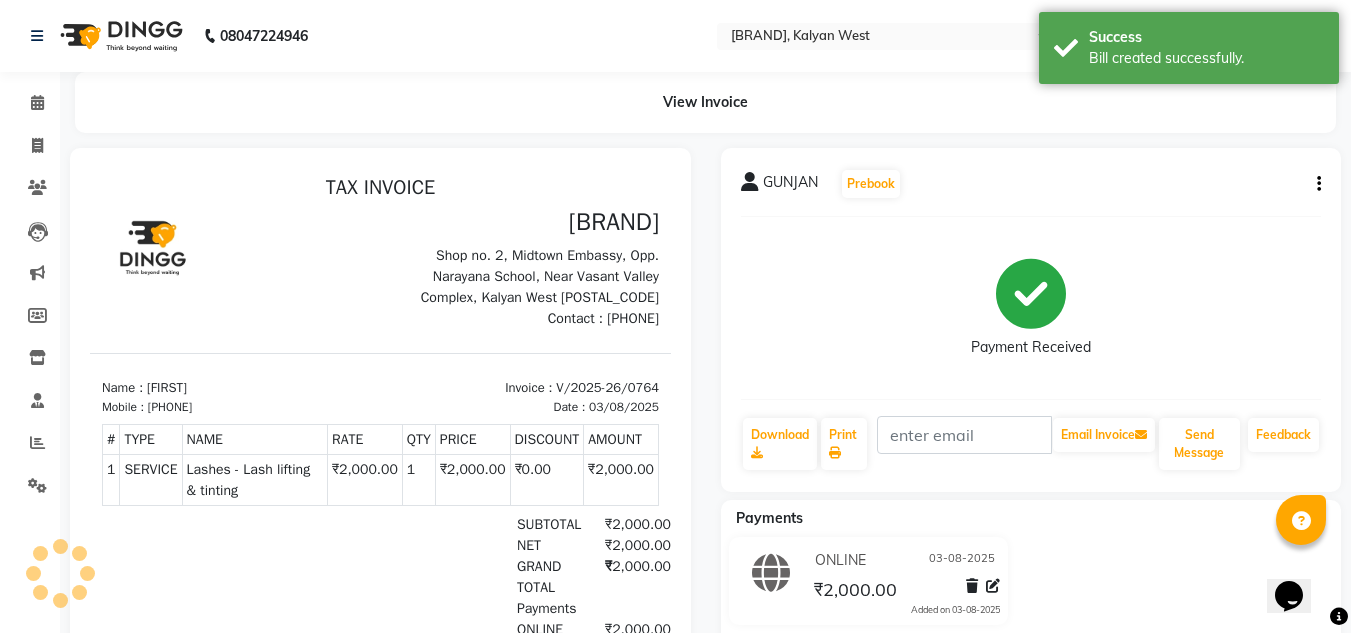 scroll, scrollTop: 0, scrollLeft: 0, axis: both 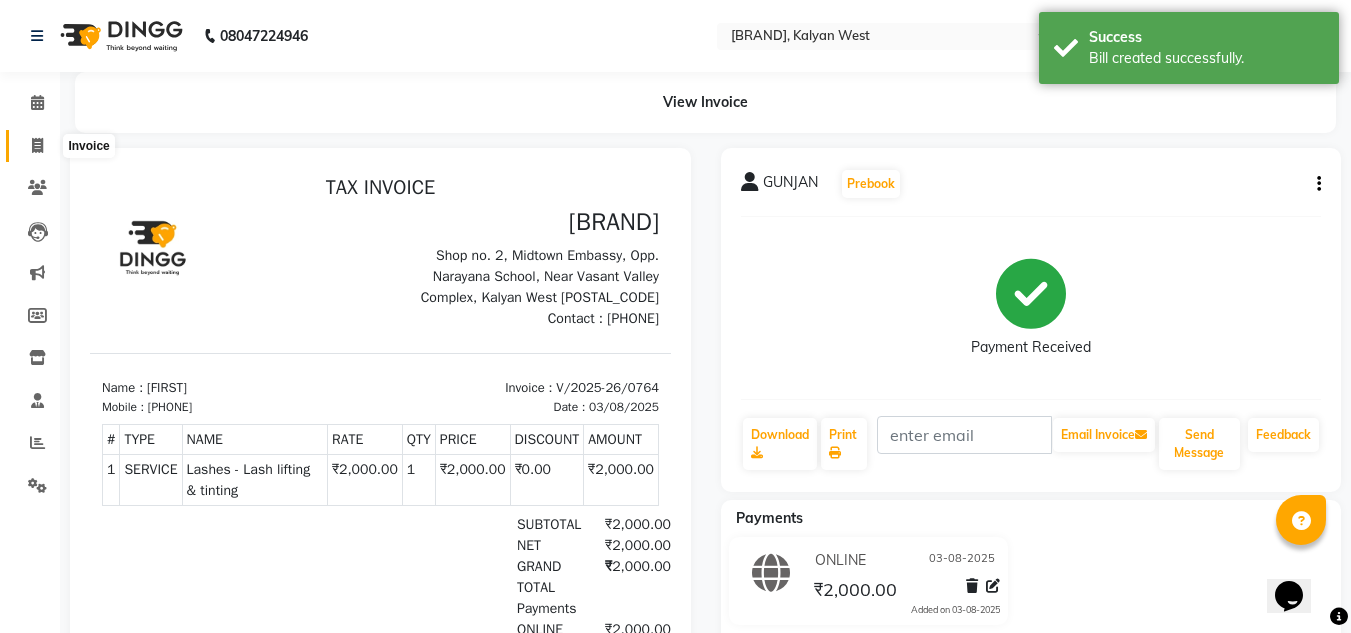 click 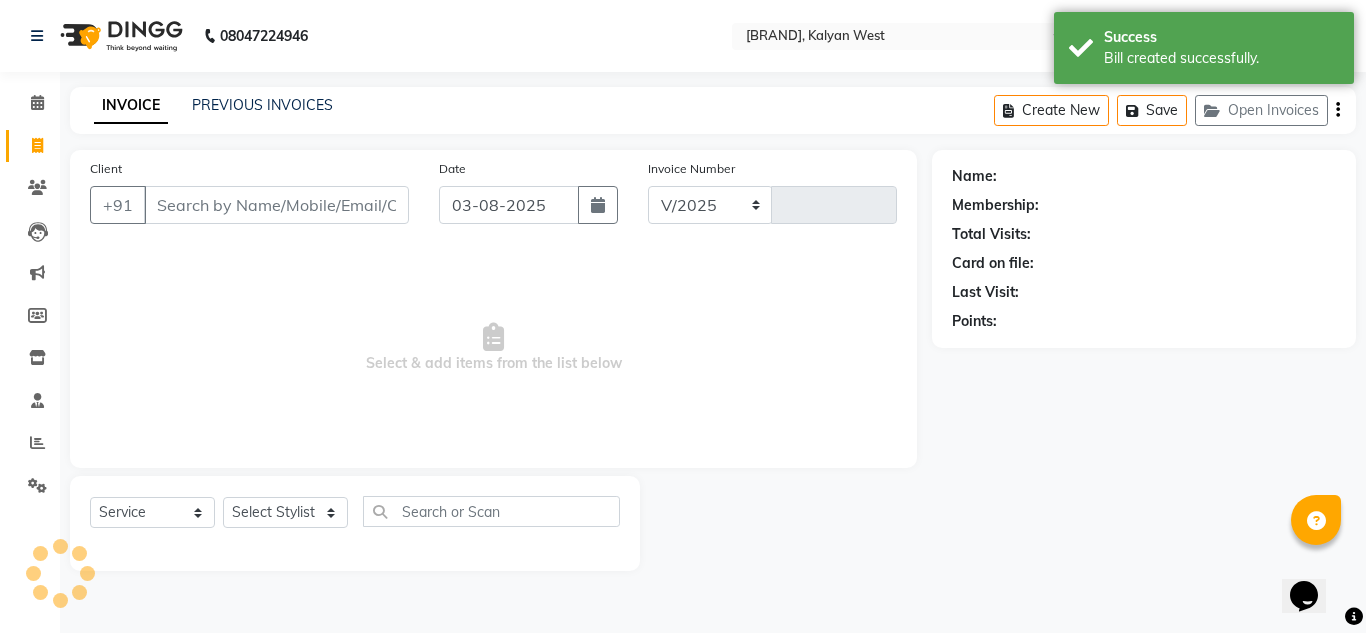 select on "4941" 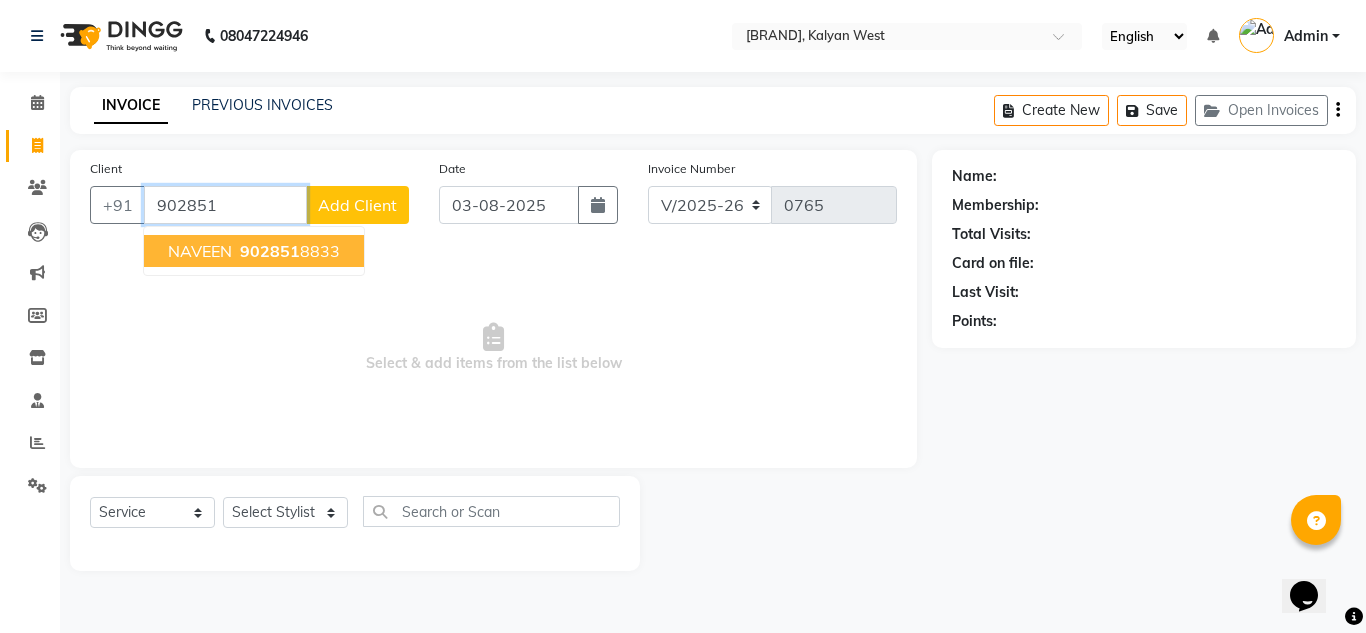click on "[FIRST] [PHONE]" at bounding box center (254, 251) 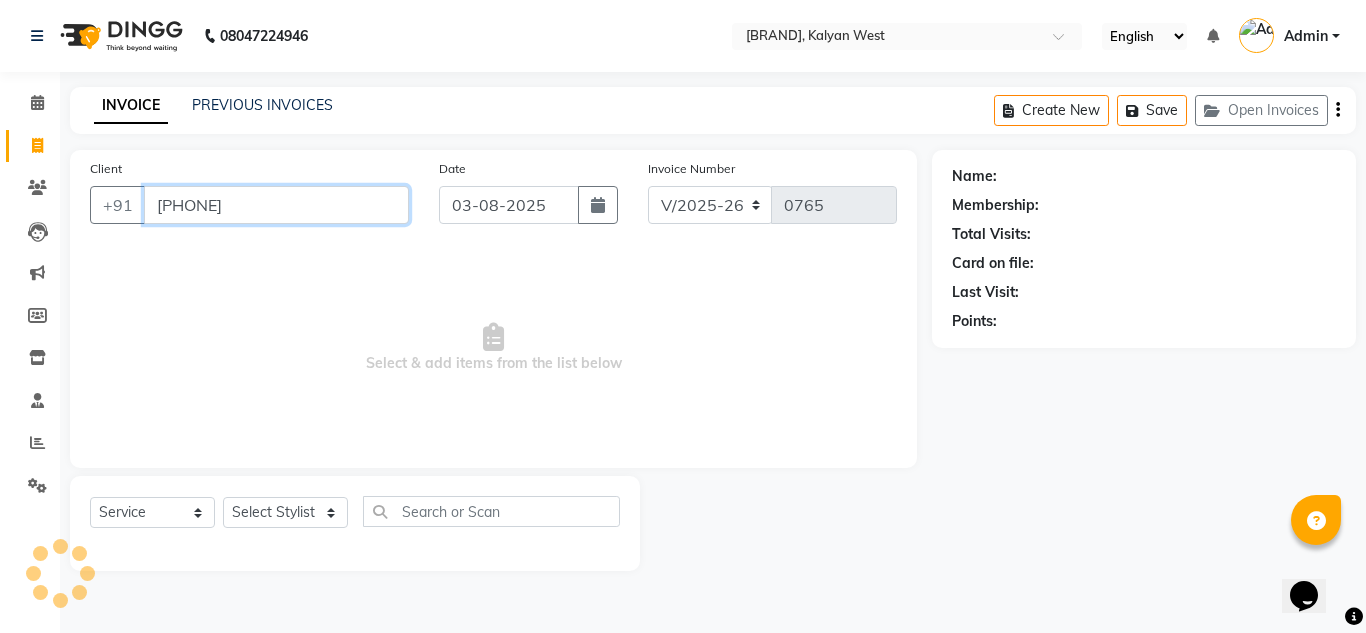 type on "[PHONE]" 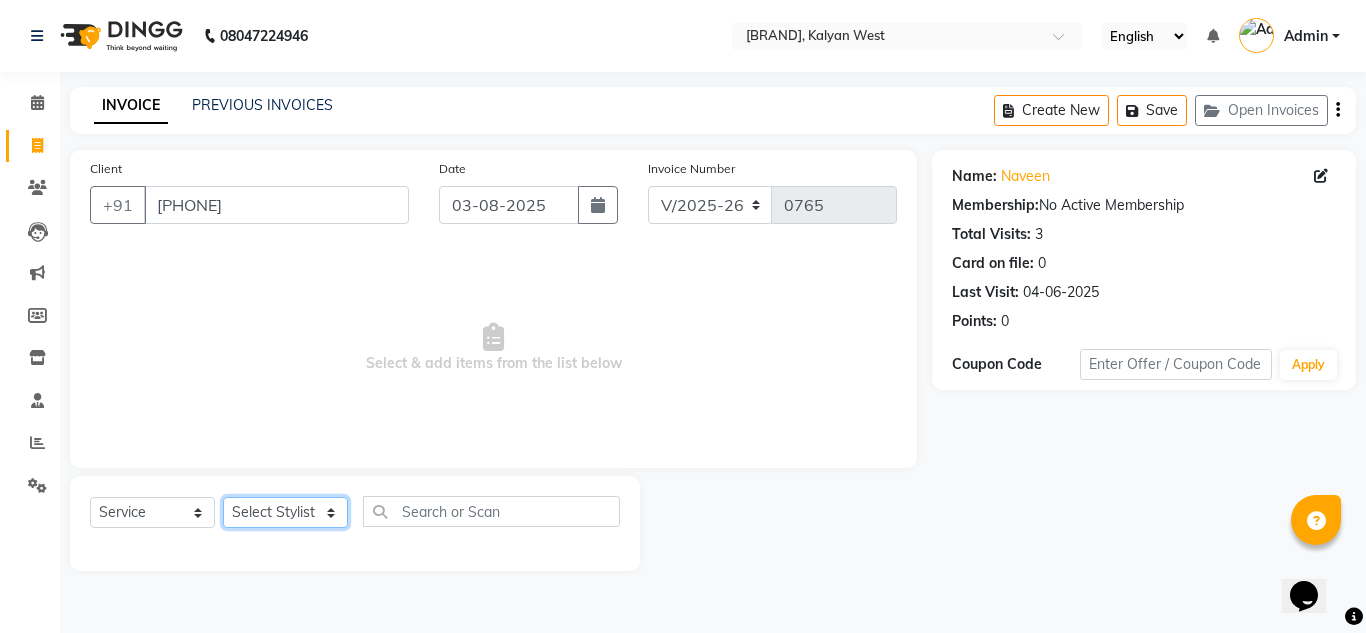click on "Select Stylist H Robinson Keivom Khushi Krisha Manoranjan Neeta Sonkar Padmini Pradip Praksh Sharma Rakshu Roshni" 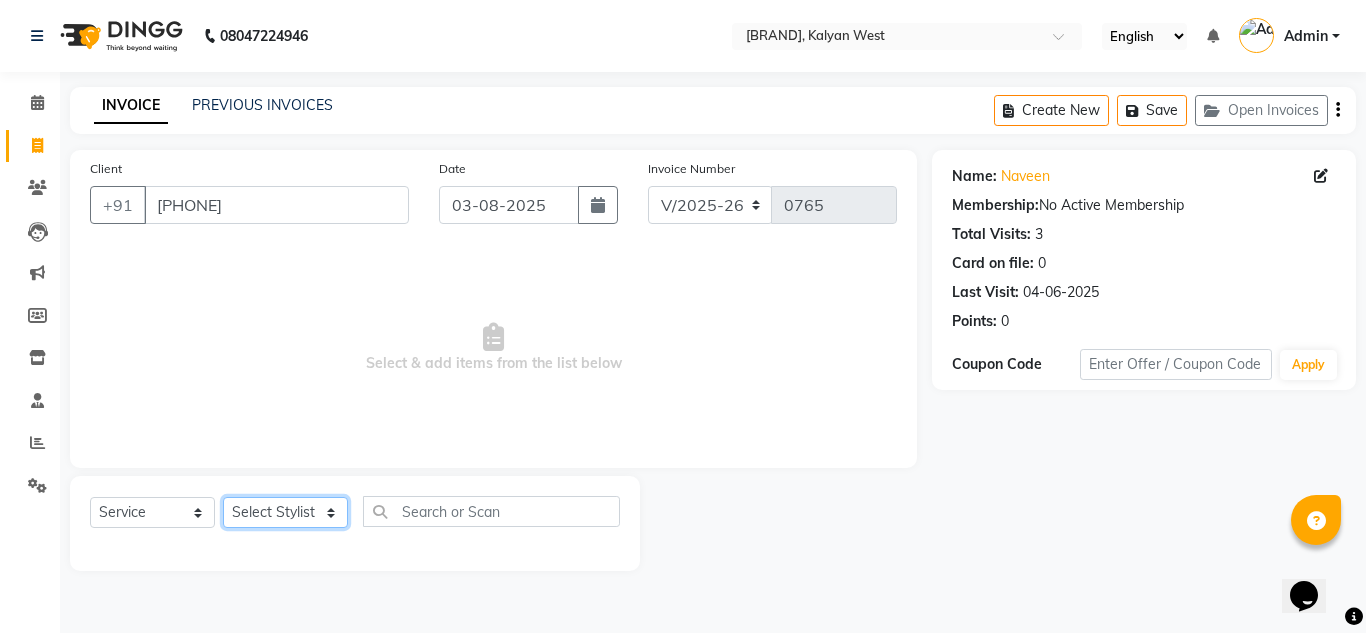 select on "59873" 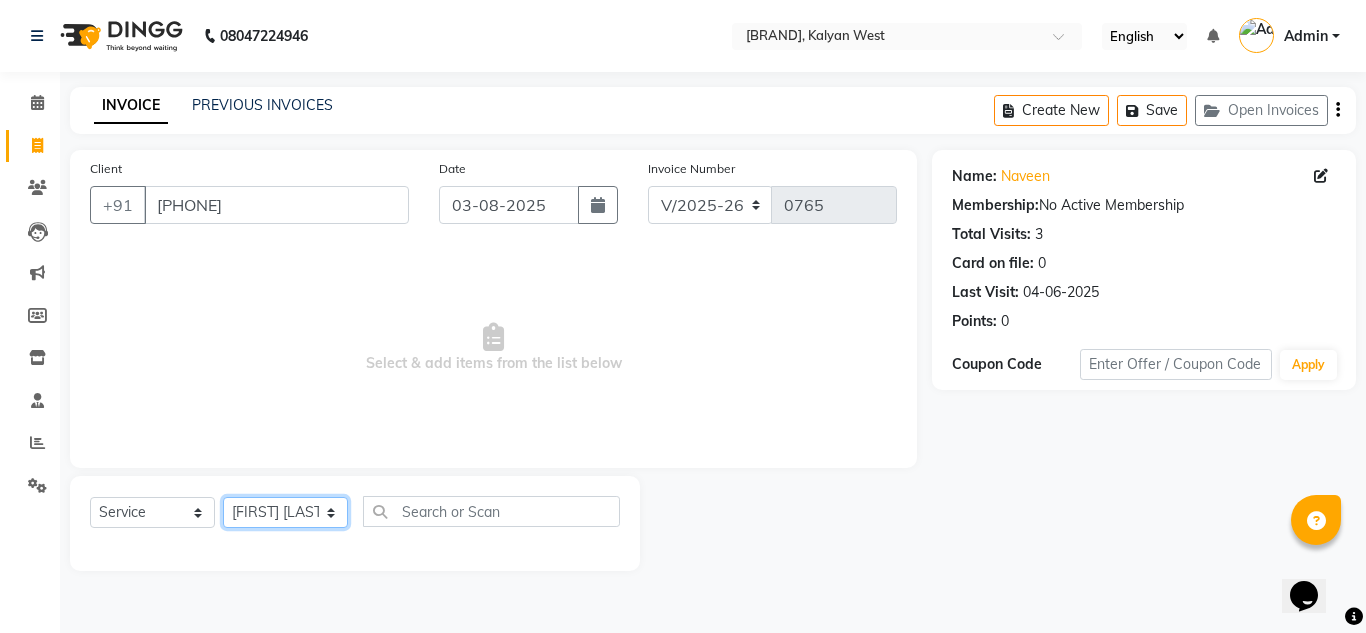 click on "Select Stylist H Robinson Keivom Khushi Krisha Manoranjan Neeta Sonkar Padmini Pradip Praksh Sharma Rakshu Roshni" 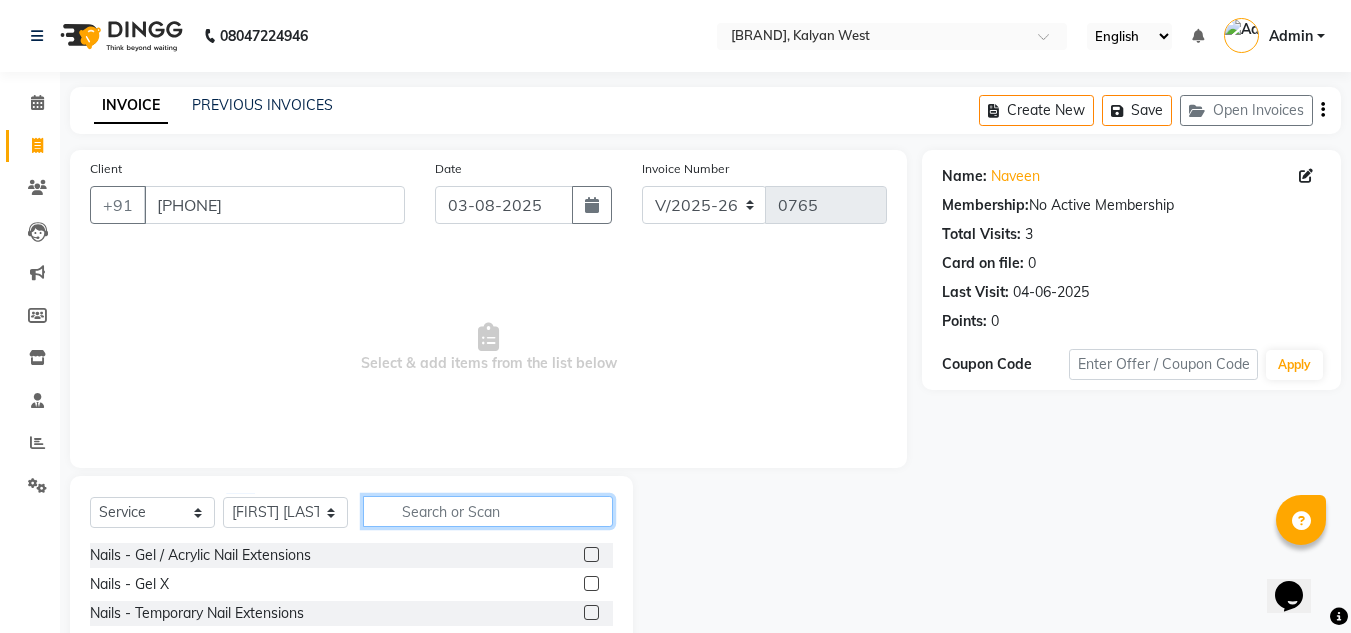 click 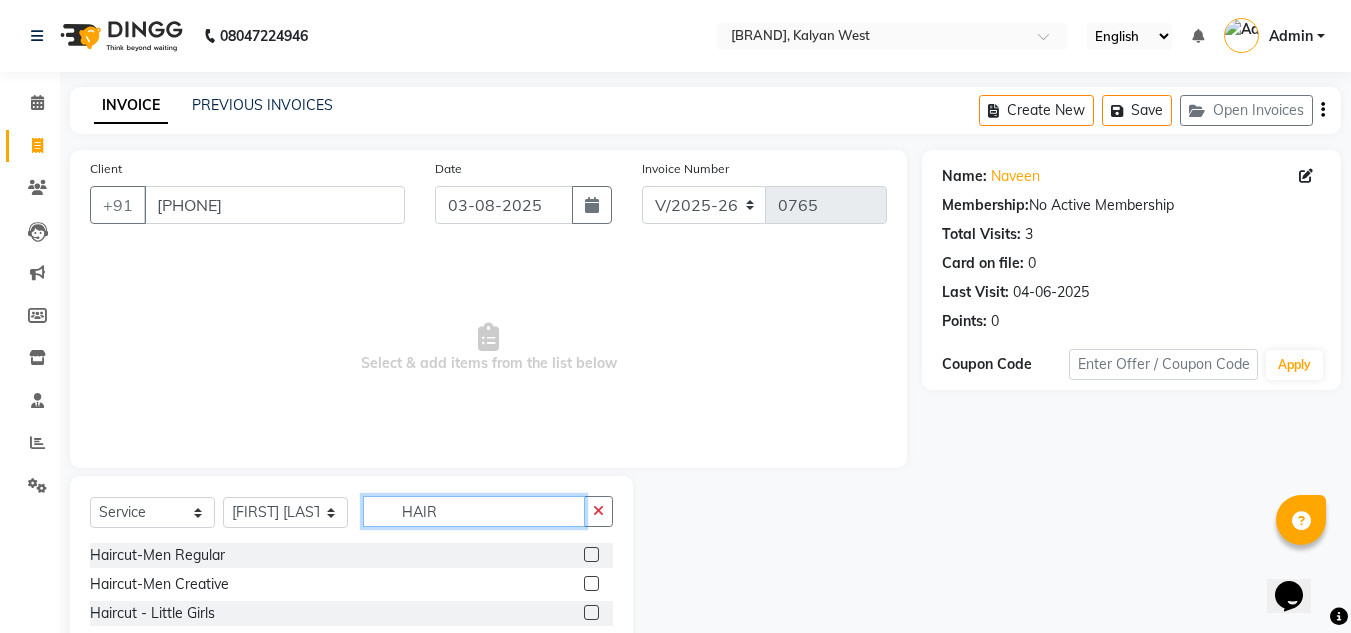 scroll, scrollTop: 168, scrollLeft: 0, axis: vertical 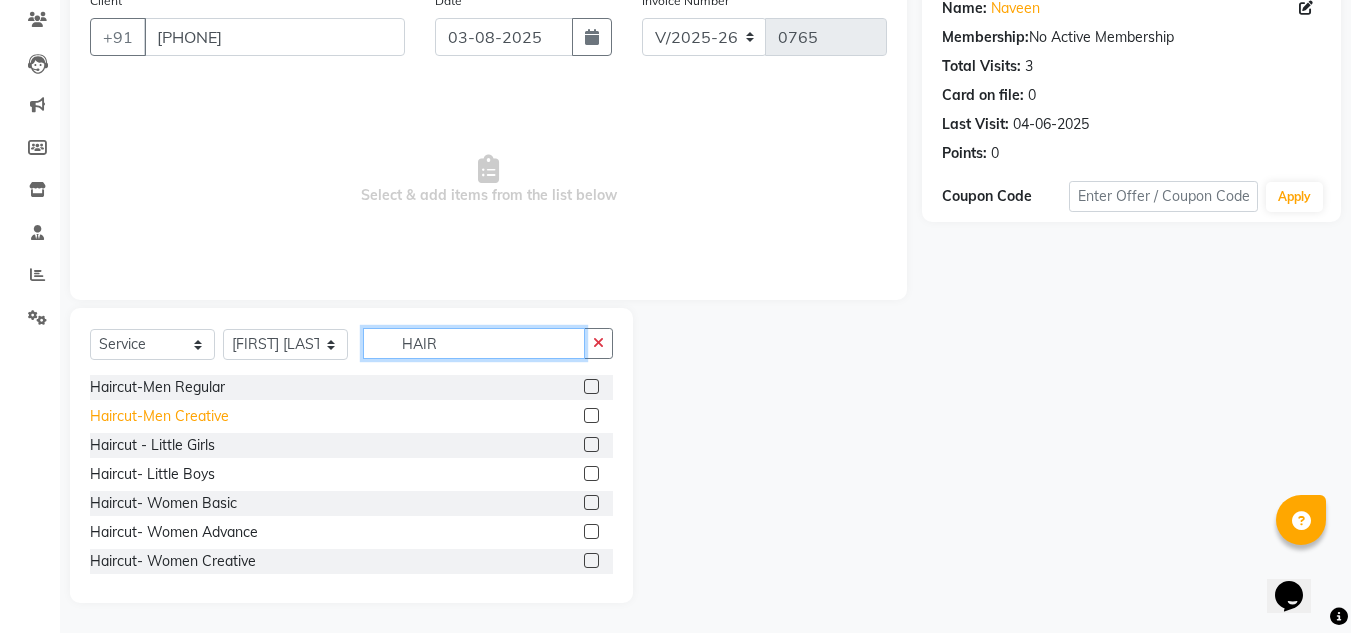 type on "HAIR" 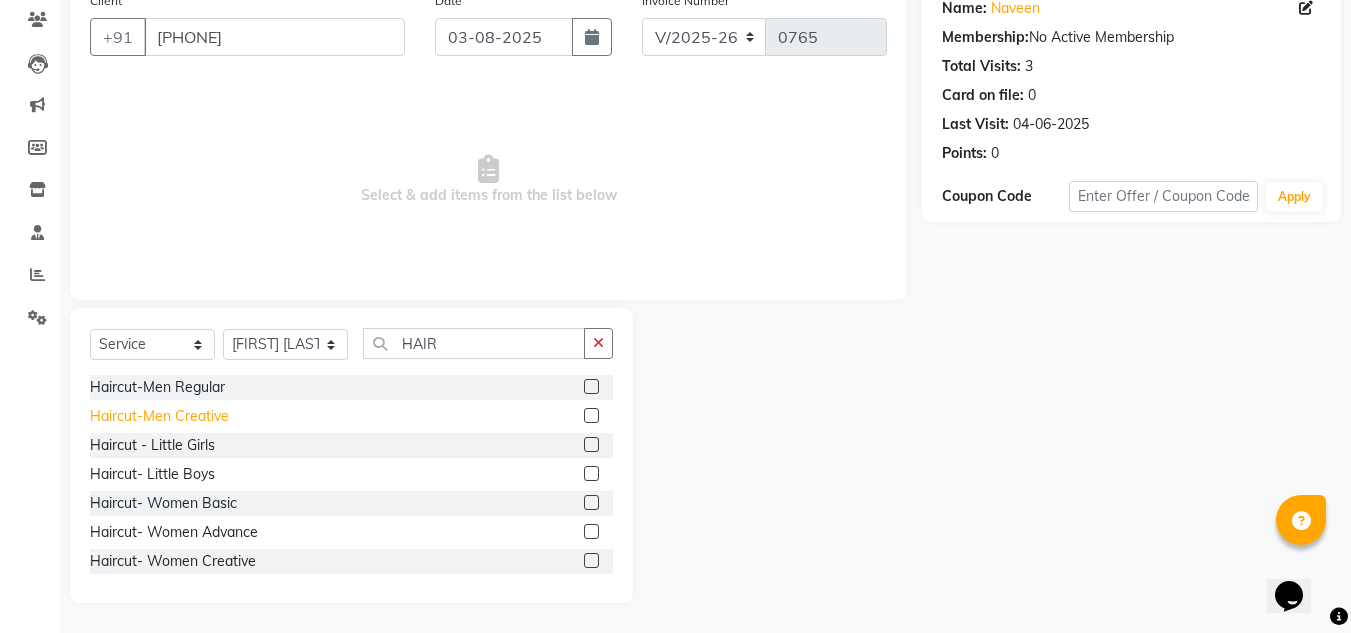 click on "Haircut-Men Creative" 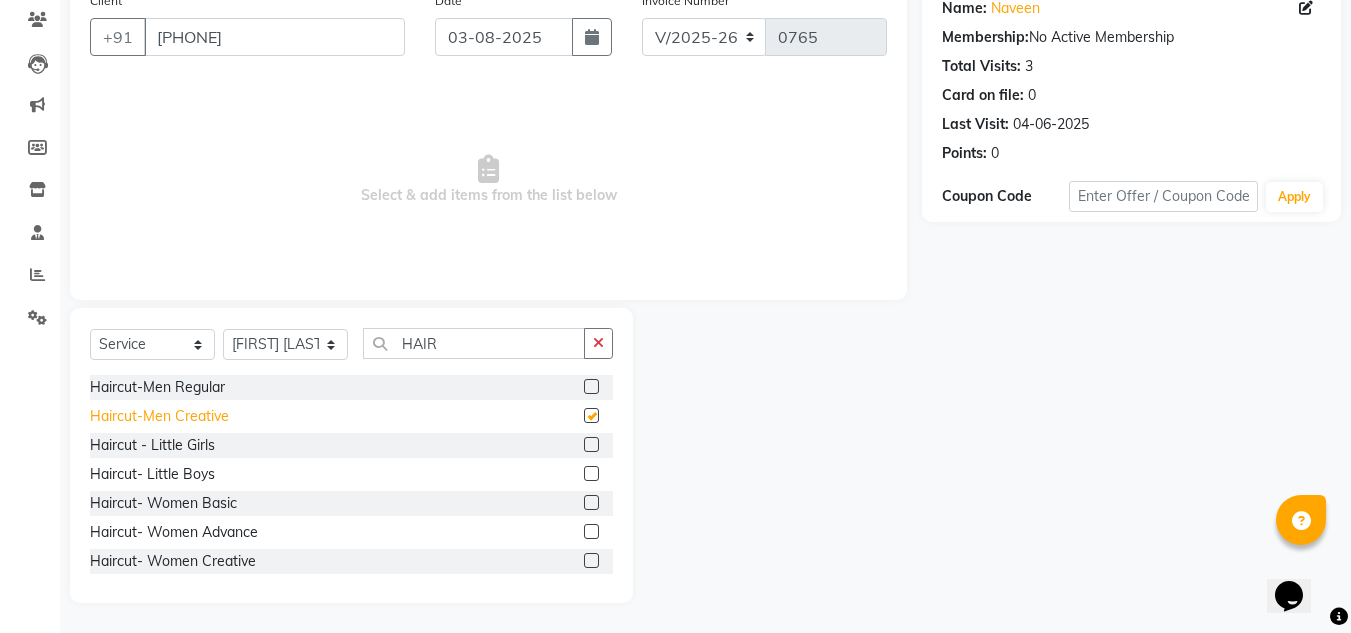 checkbox on "false" 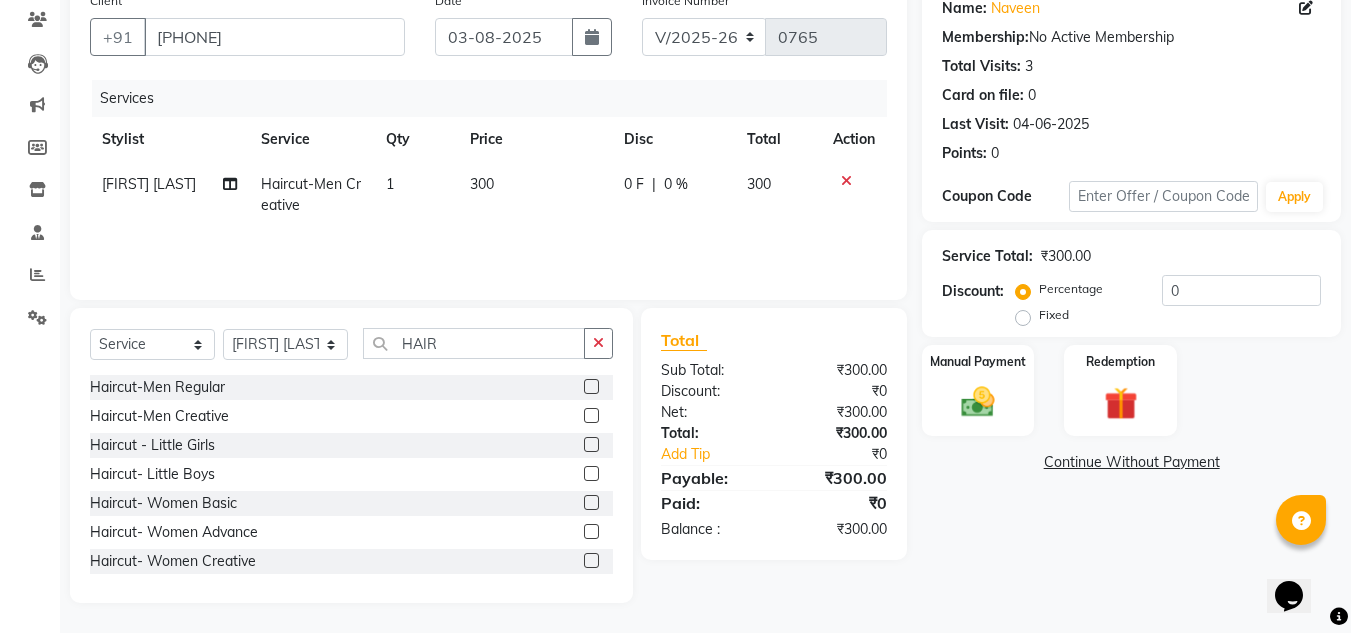click on "300" 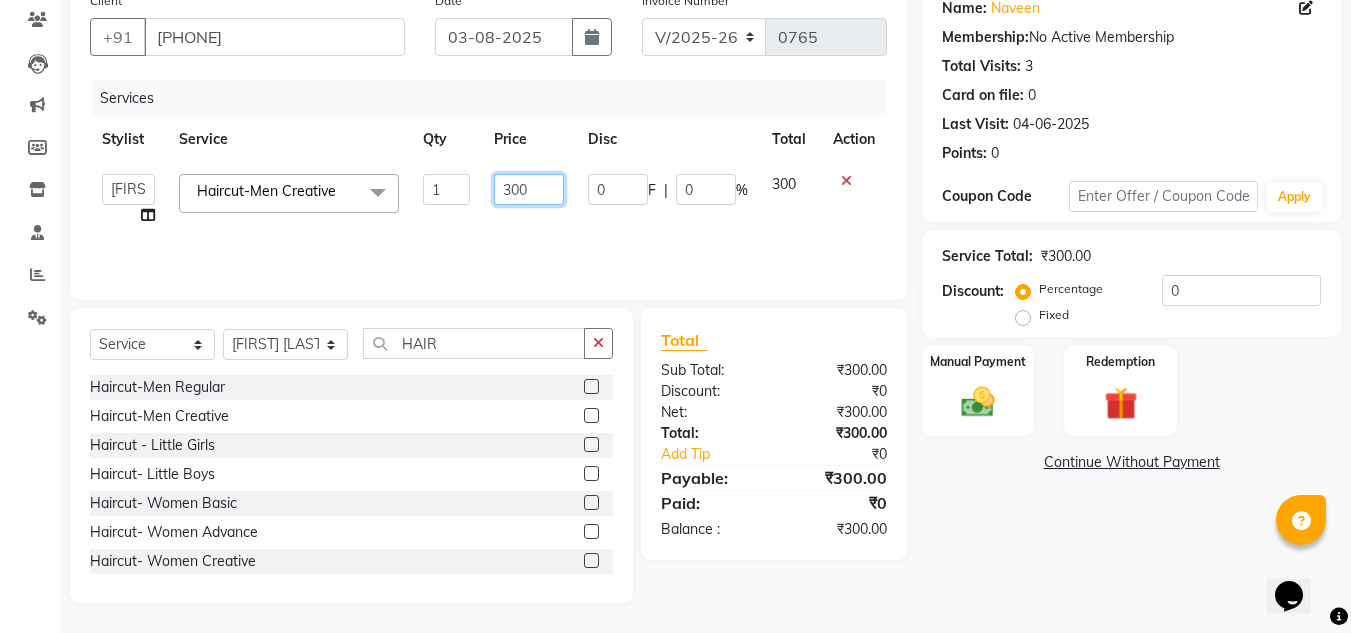 click on "300" 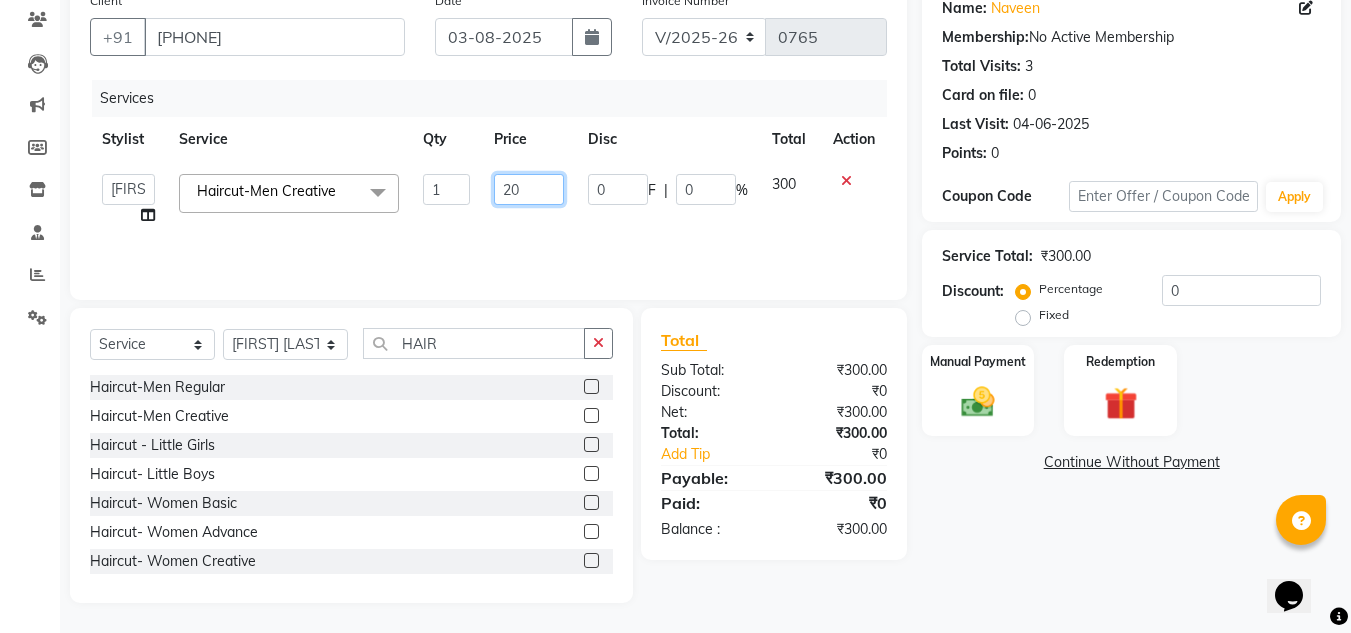 type on "250" 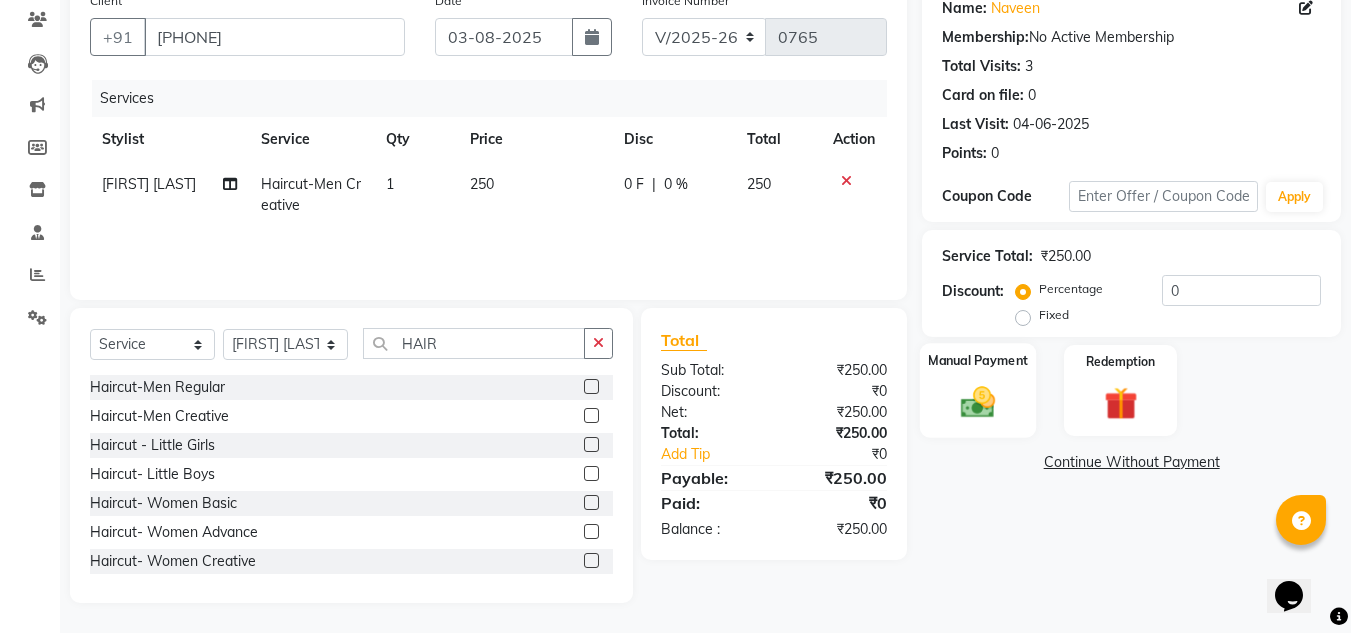 click 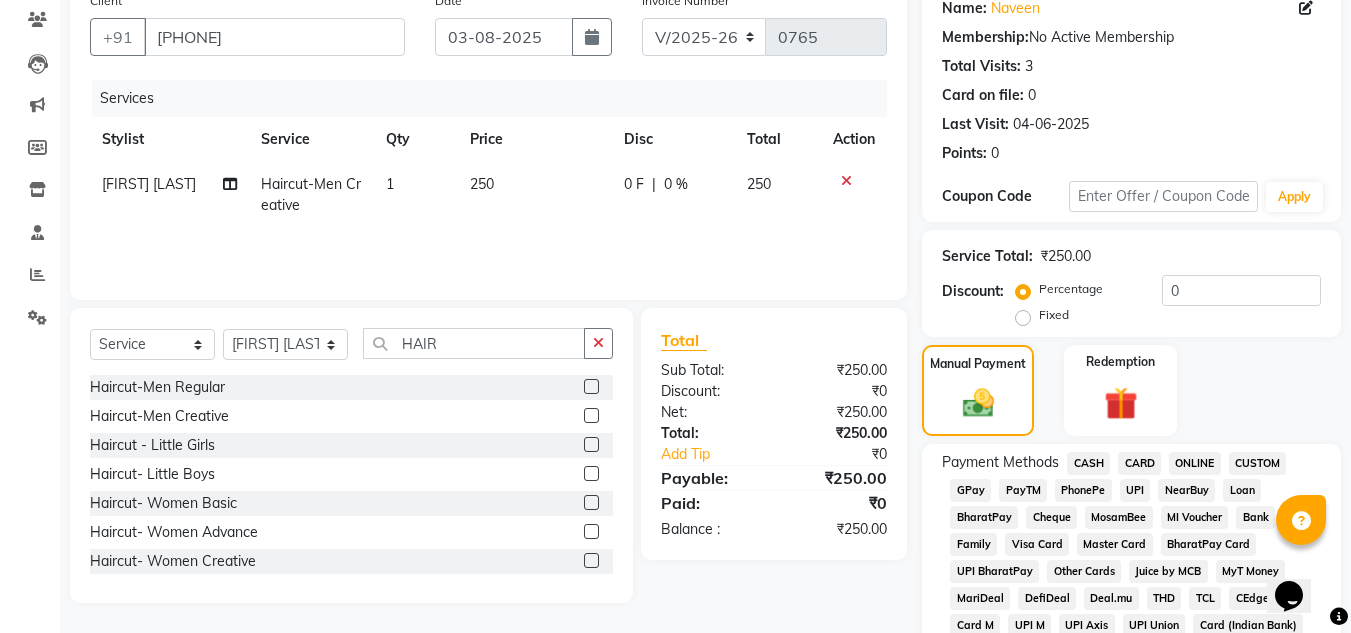 click on "ONLINE" 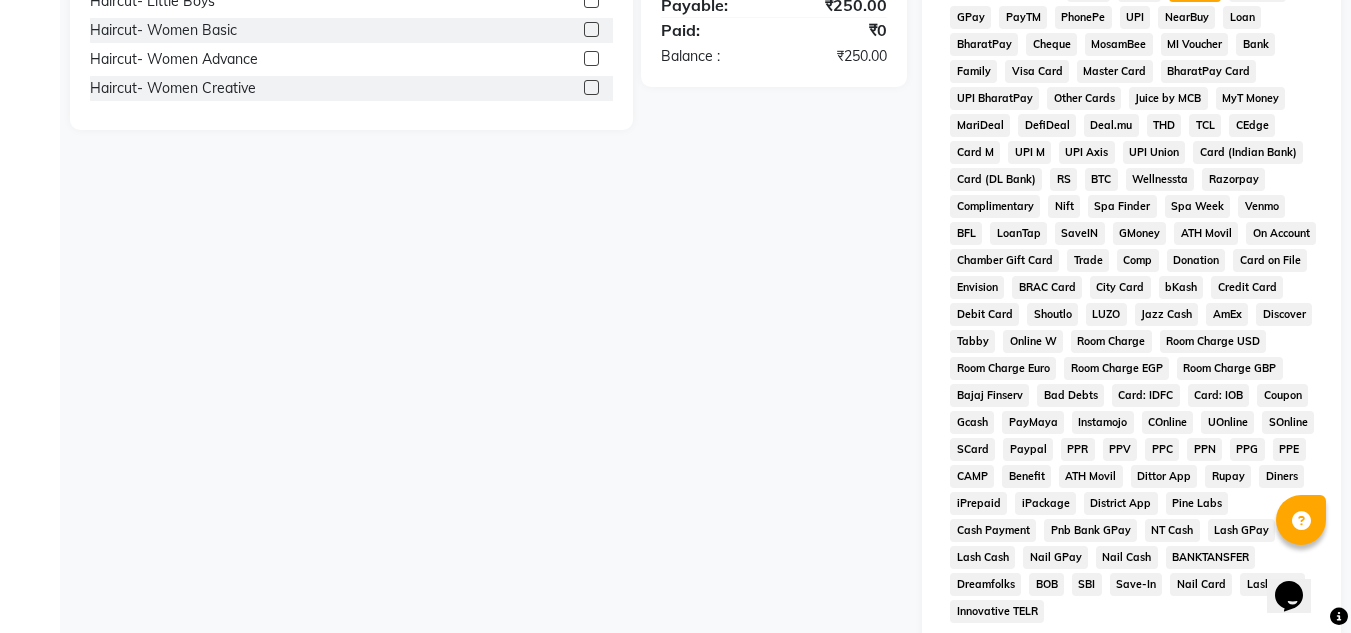 scroll, scrollTop: 869, scrollLeft: 0, axis: vertical 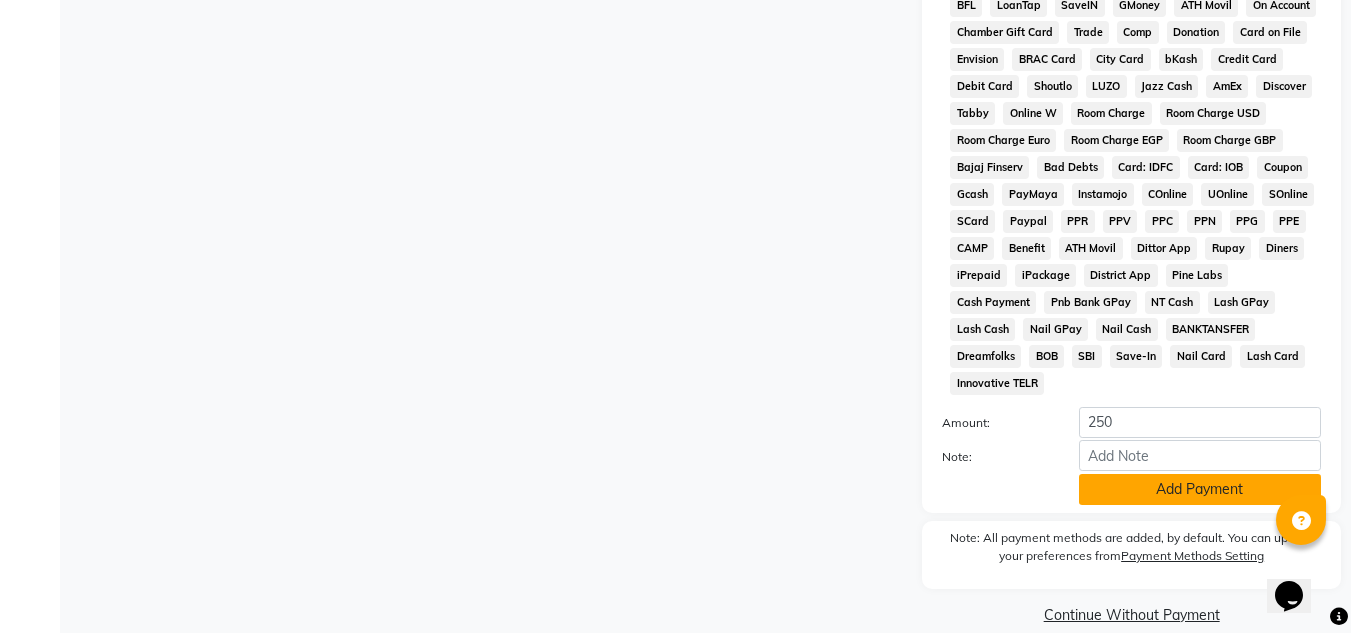 click on "Add Payment" 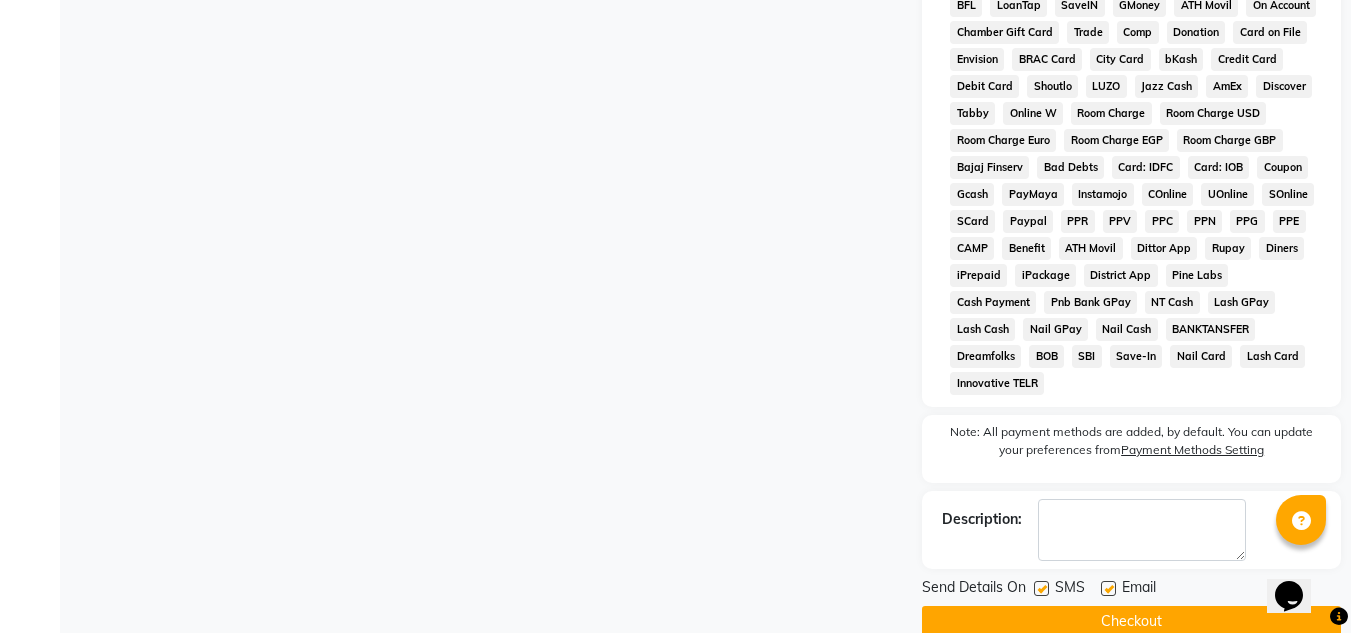 click 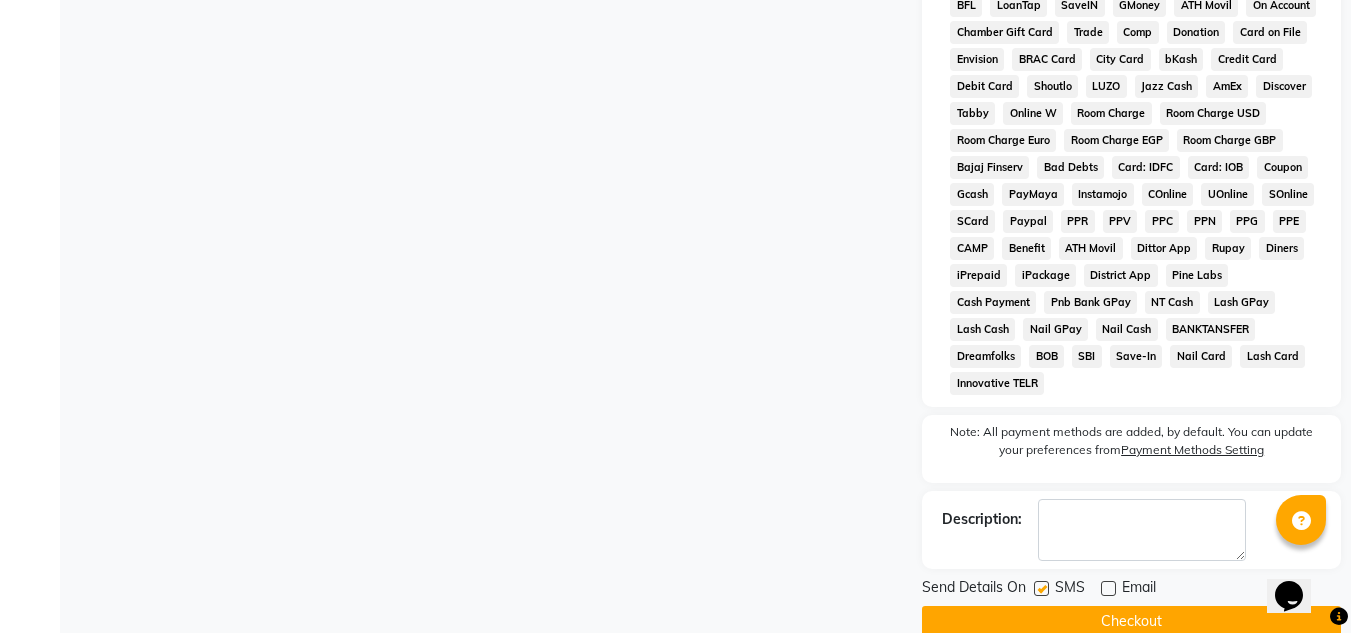 click on "Checkout" 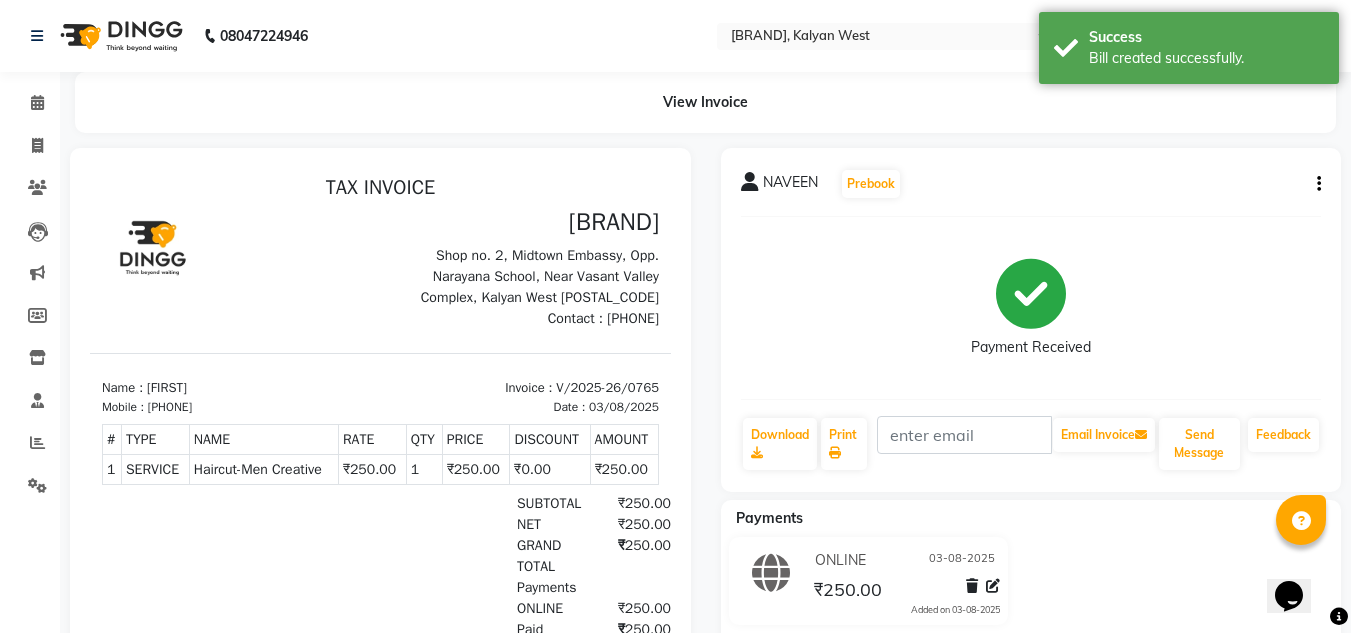 scroll, scrollTop: 0, scrollLeft: 0, axis: both 